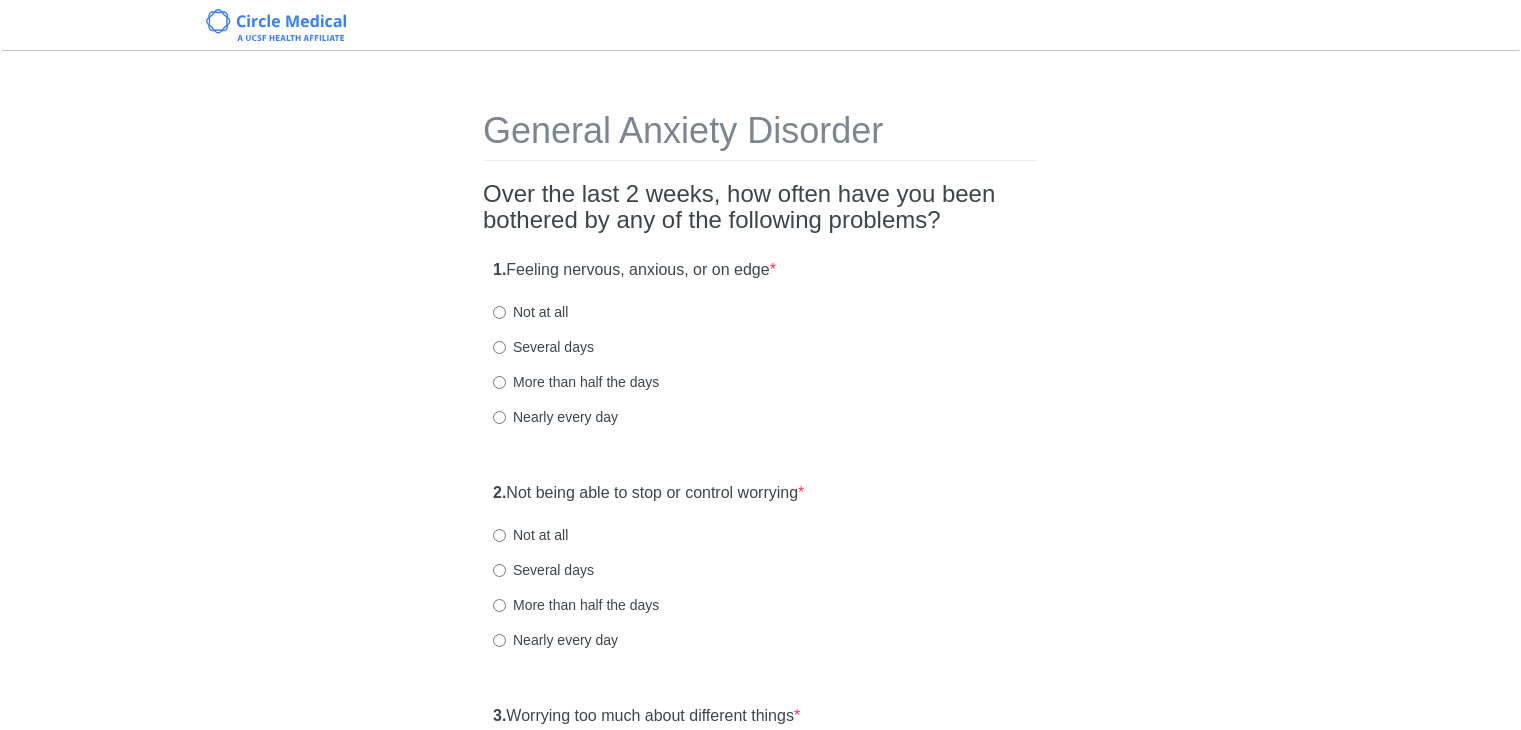 scroll, scrollTop: 0, scrollLeft: 0, axis: both 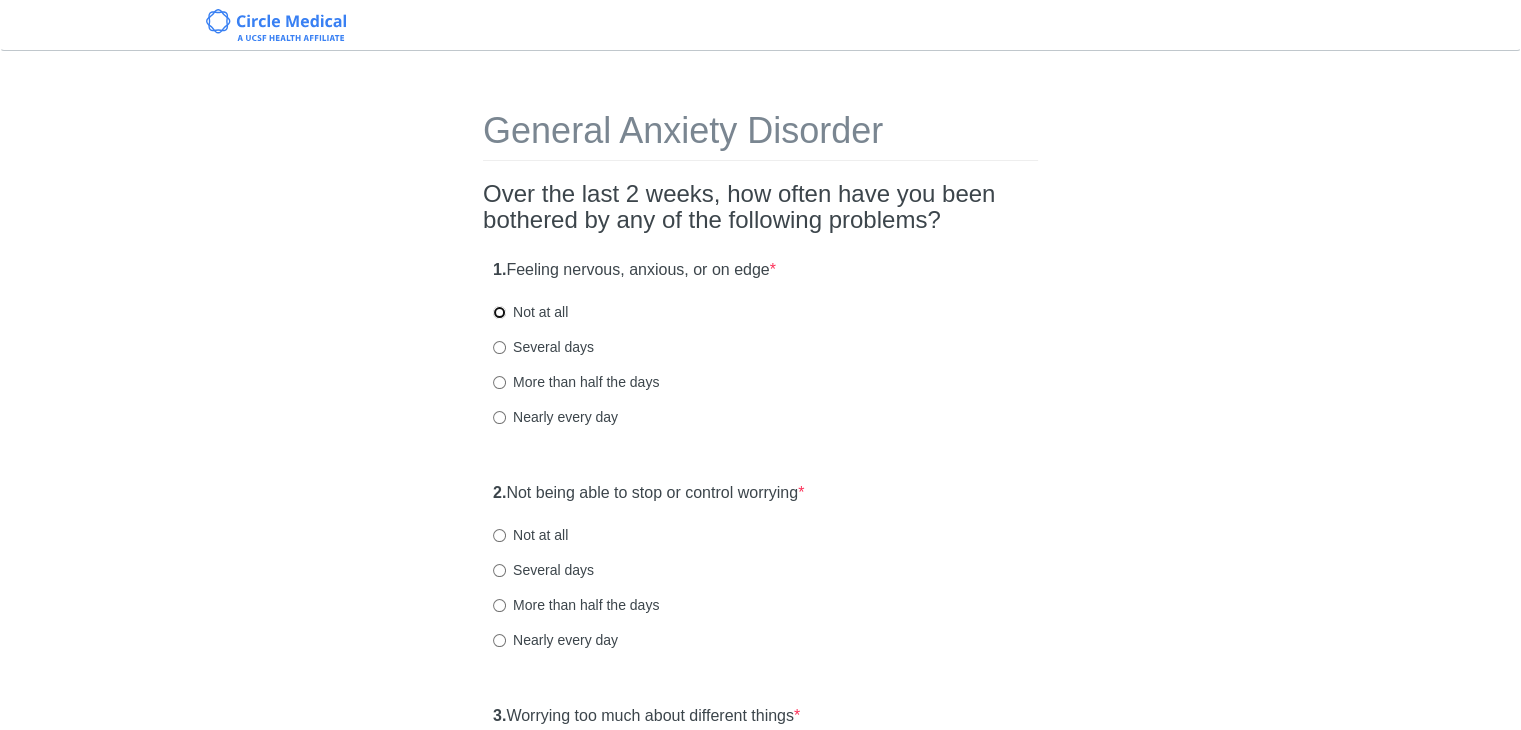 drag, startPoint x: 494, startPoint y: 312, endPoint x: 508, endPoint y: 308, distance: 14.56022 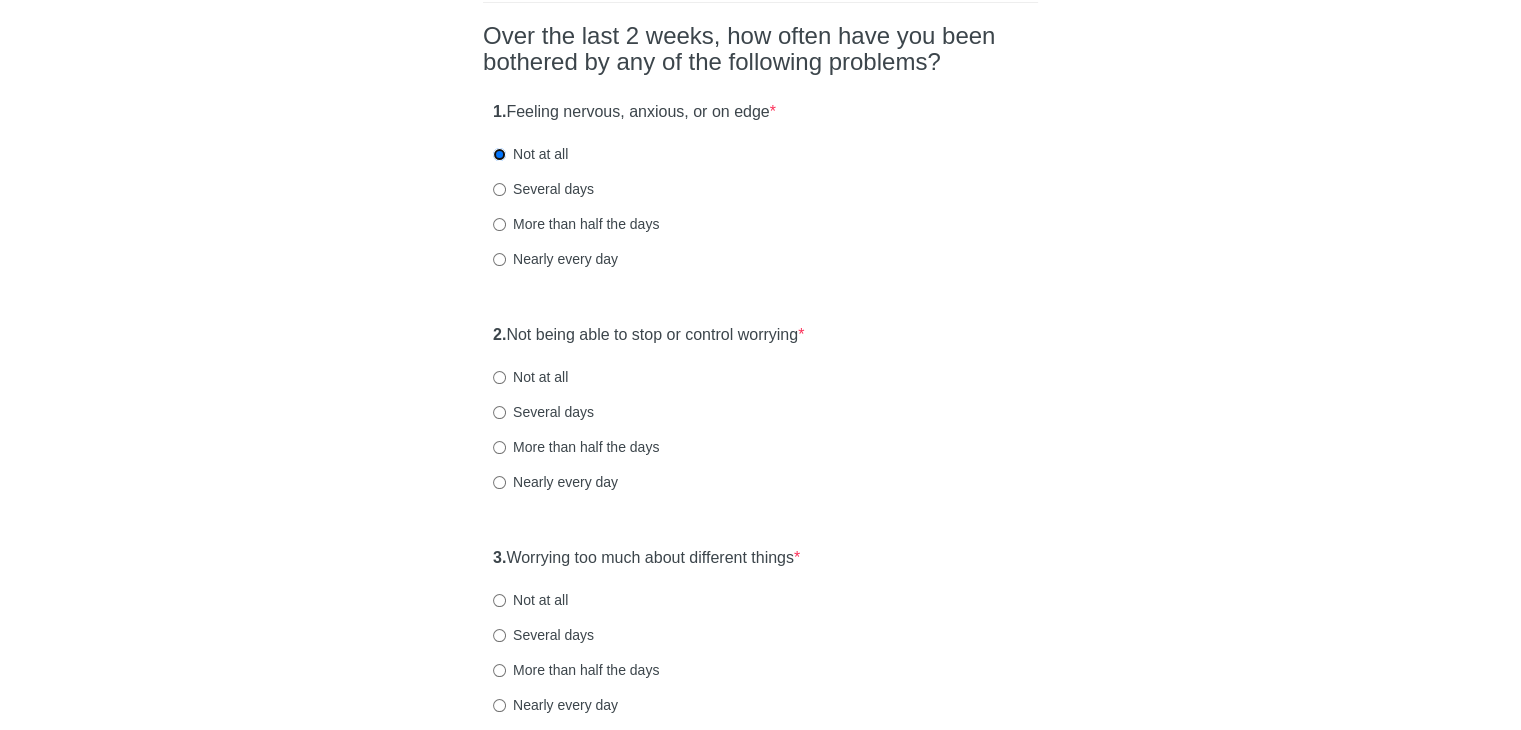 scroll, scrollTop: 200, scrollLeft: 0, axis: vertical 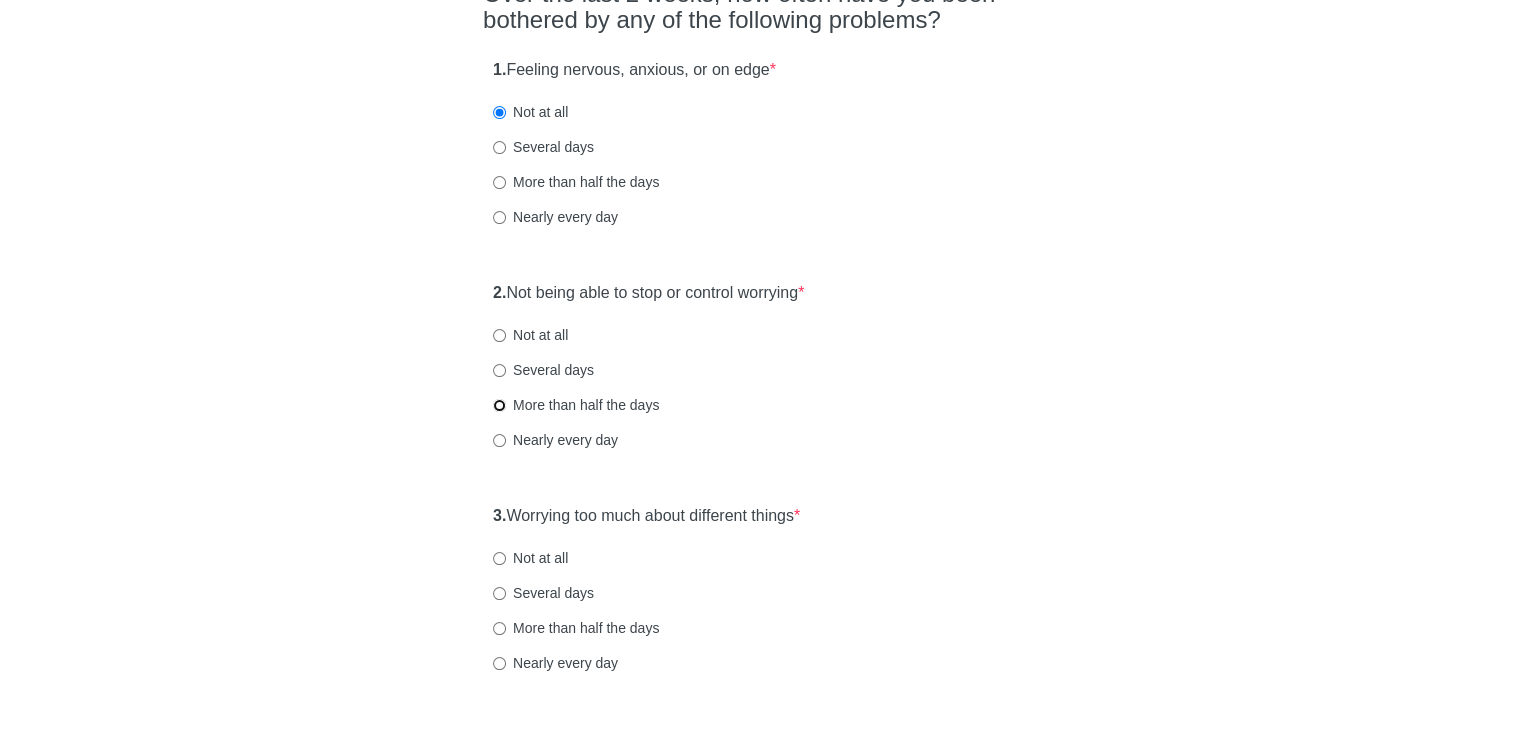 click on "More than half the days" at bounding box center [499, 405] 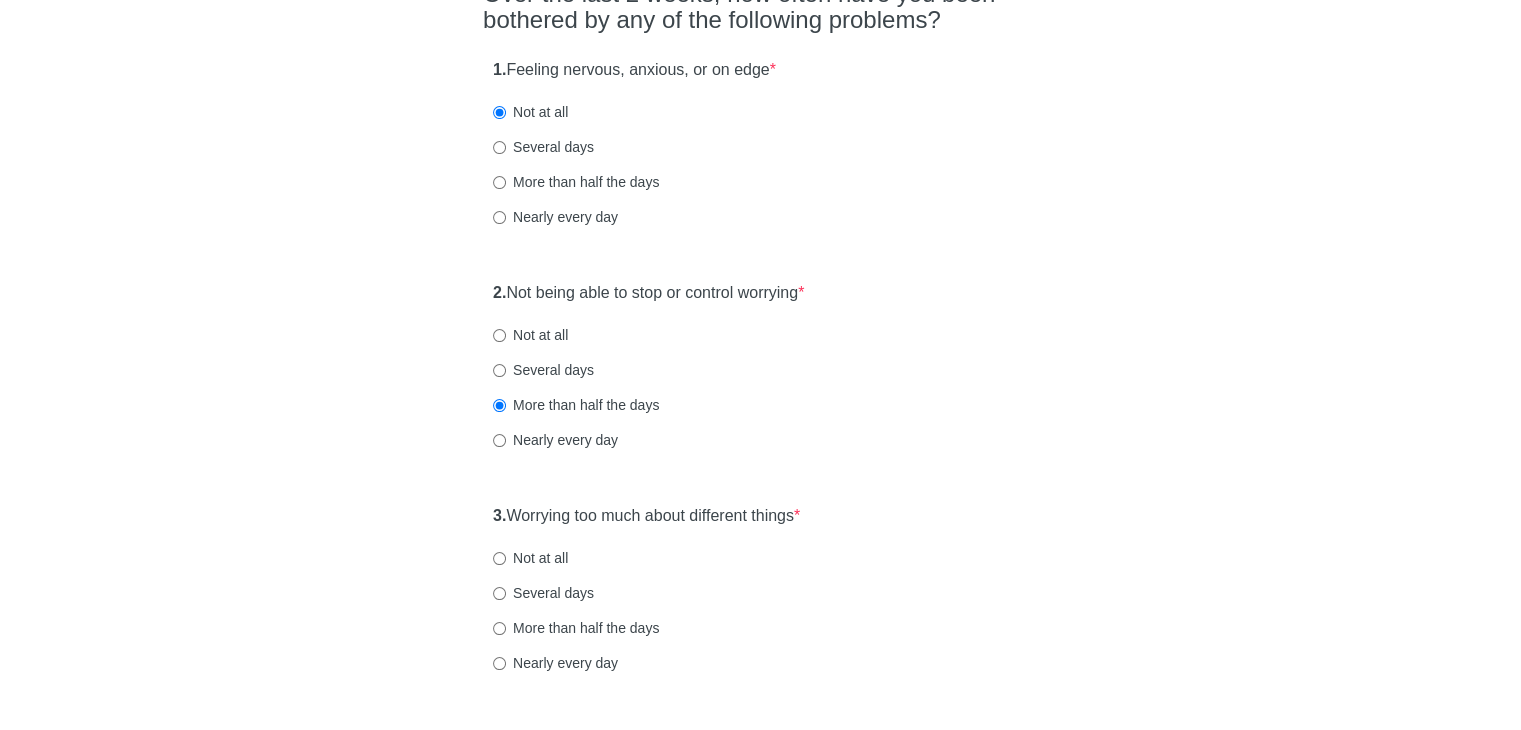 click on "Several days" at bounding box center [543, 370] 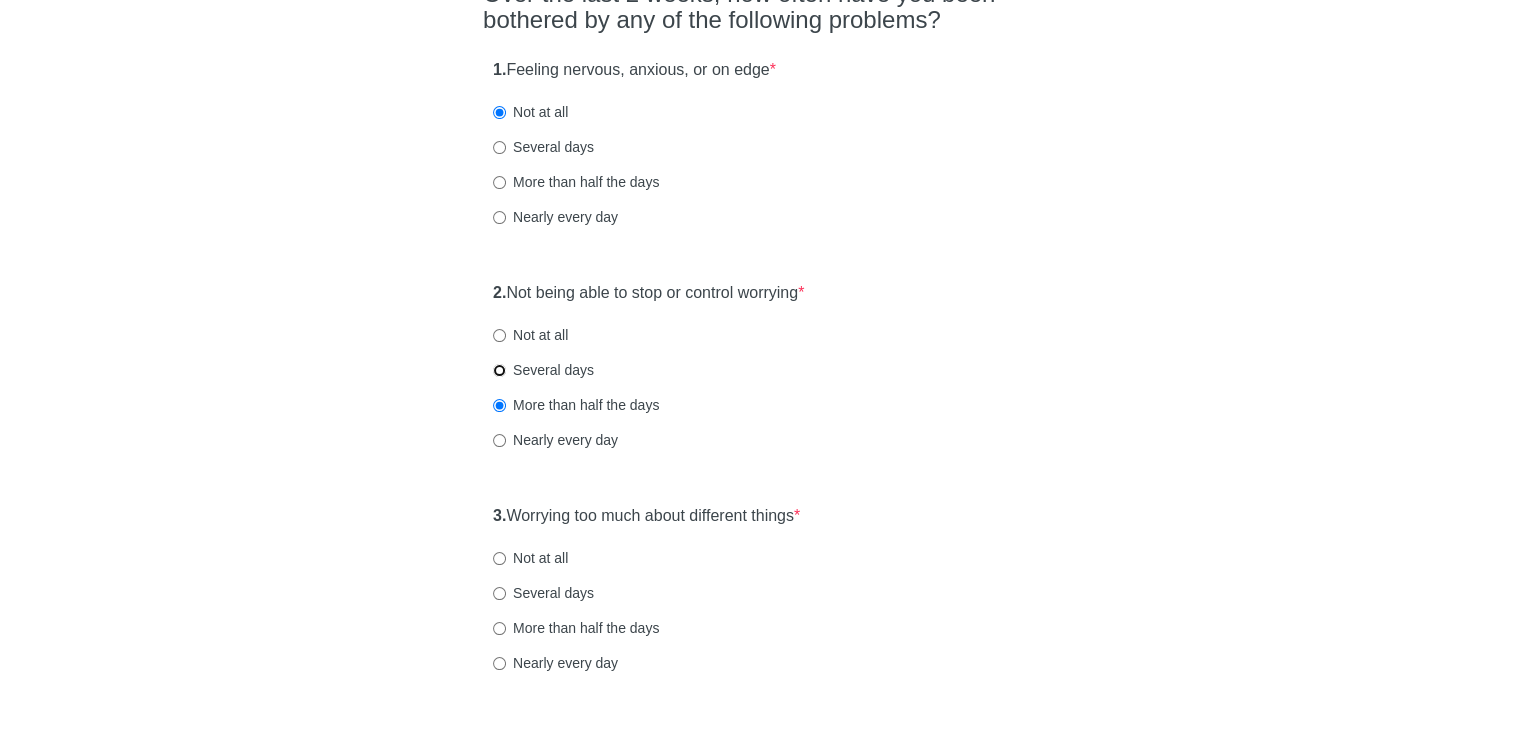 click on "Several days" at bounding box center [499, 370] 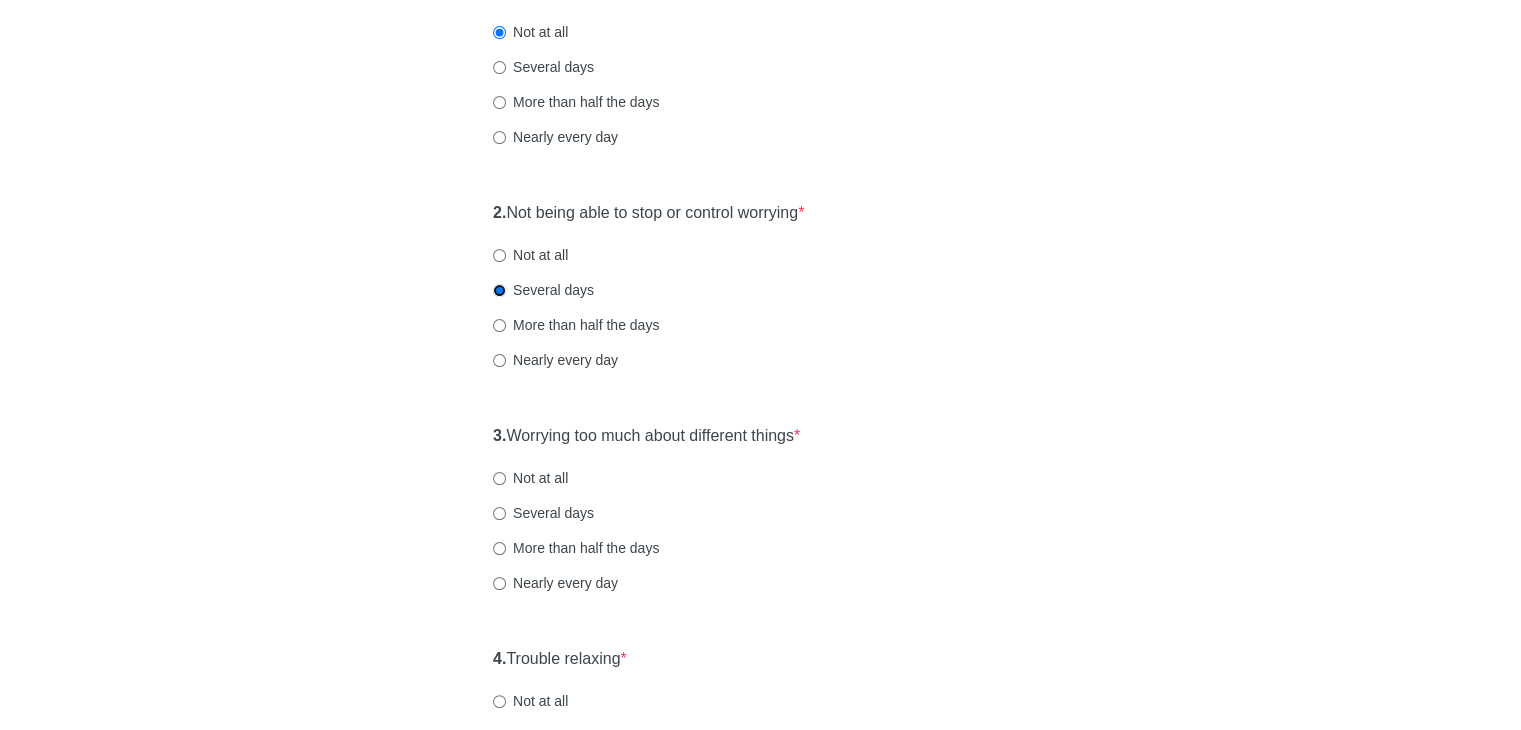 scroll, scrollTop: 400, scrollLeft: 0, axis: vertical 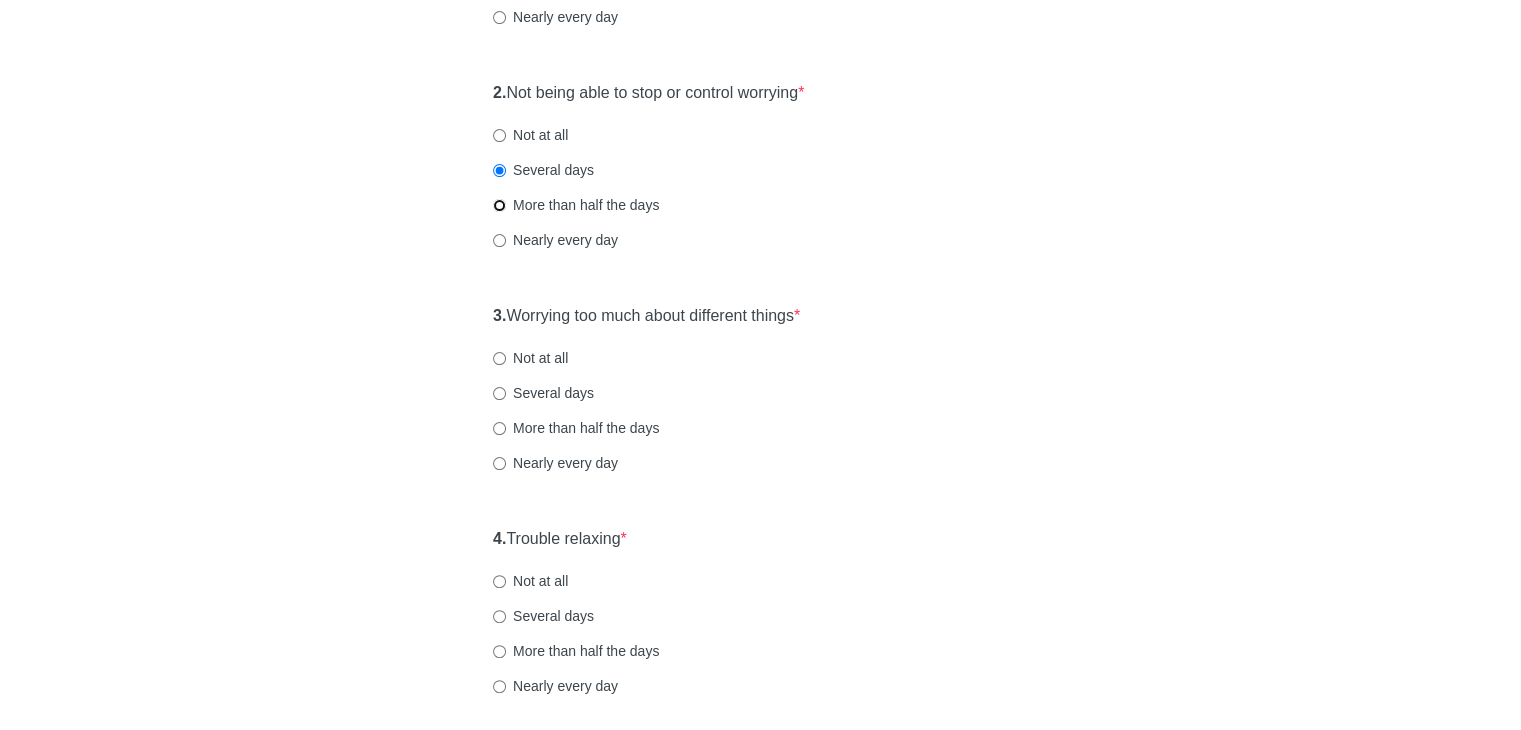 click on "More than half the days" at bounding box center (499, 205) 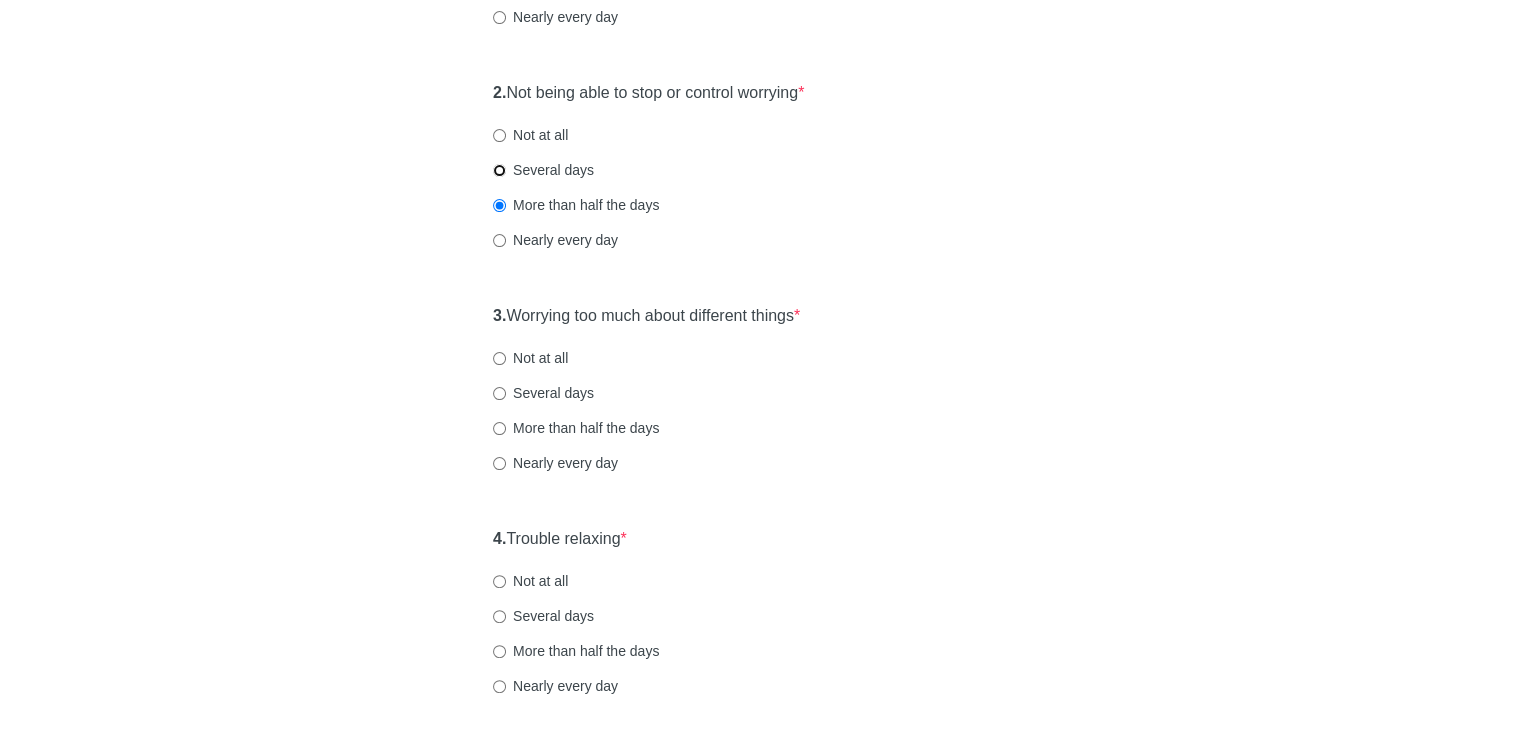 click on "Several days" at bounding box center [499, 170] 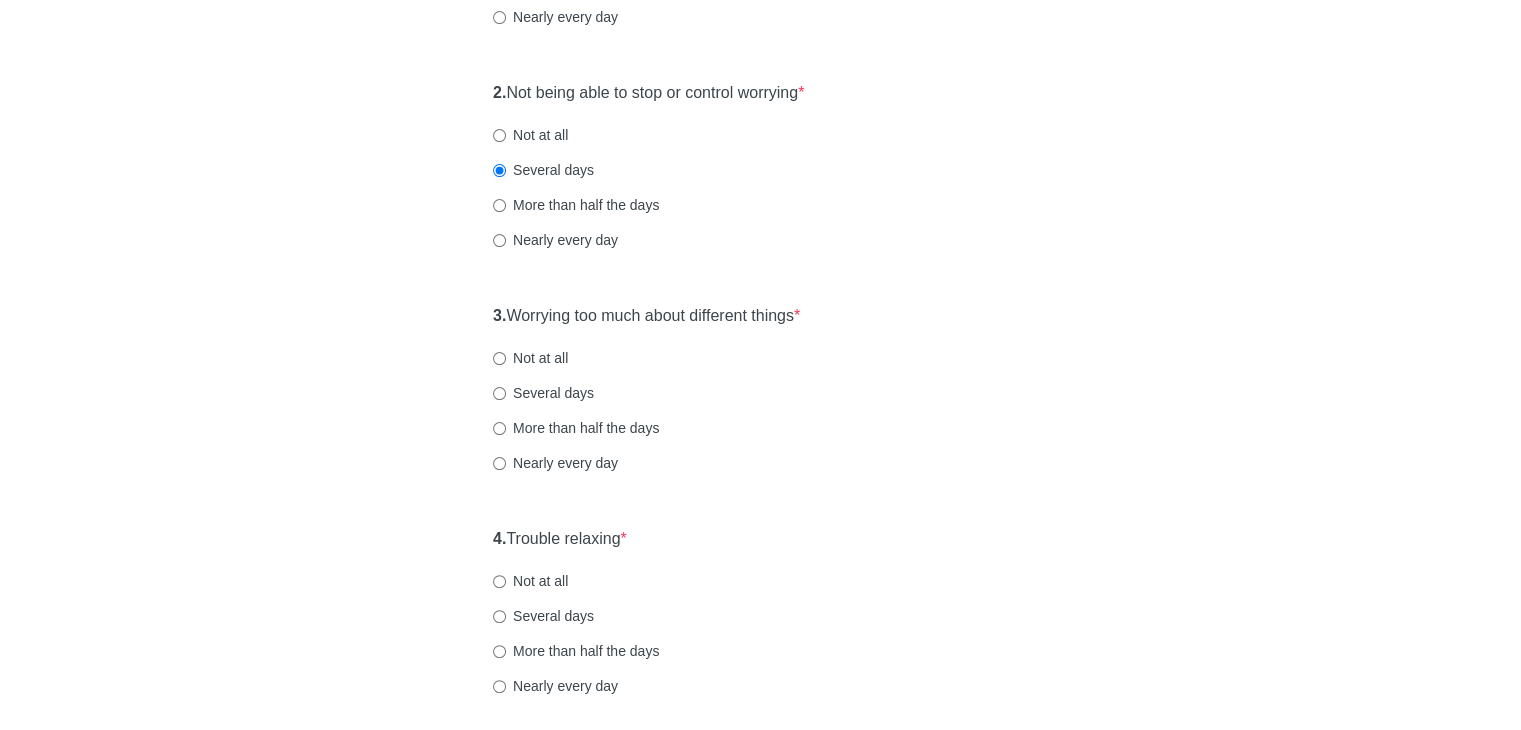 click on "3.  Worrying too much about different things  * Not at all Several days More than half the days Nearly every day" at bounding box center (760, 399) 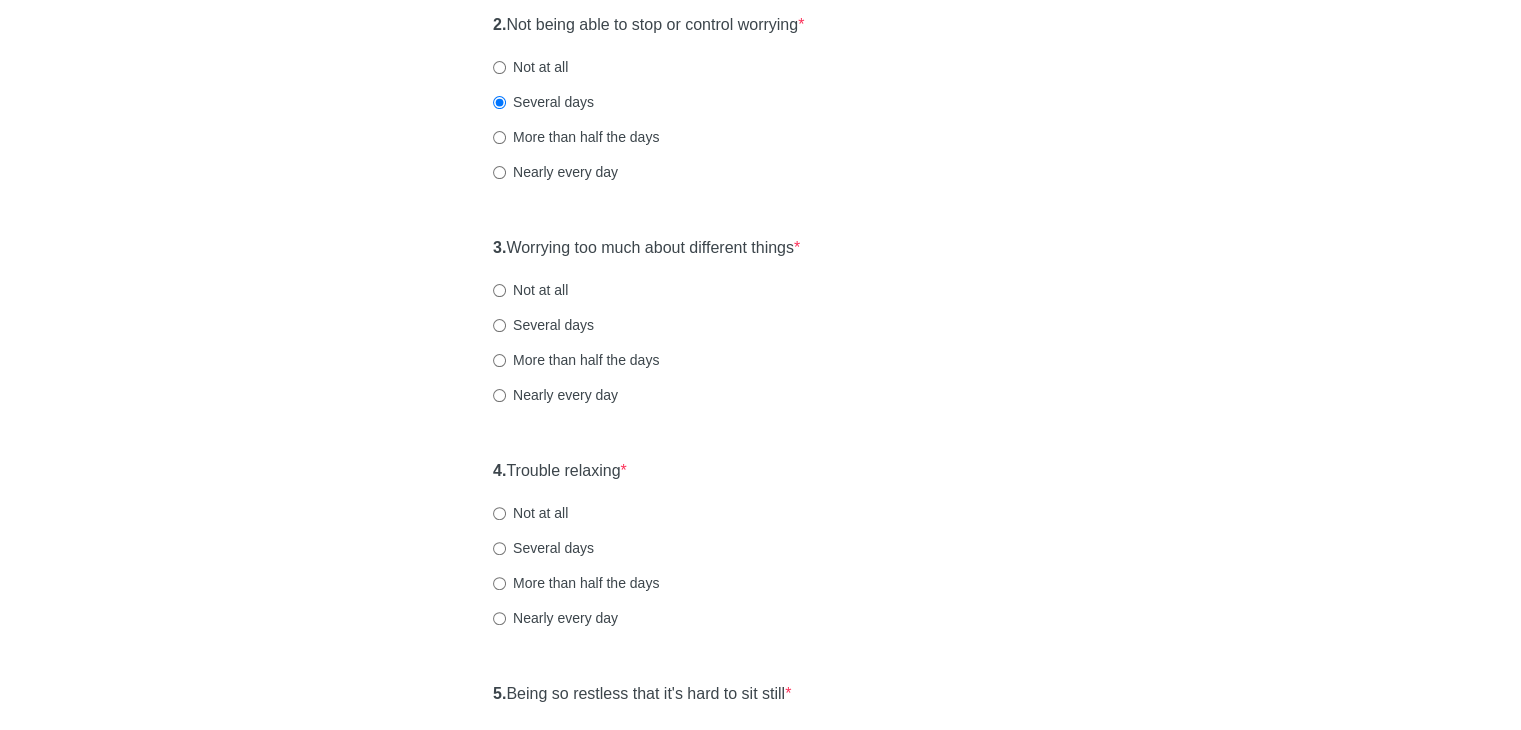 scroll, scrollTop: 500, scrollLeft: 0, axis: vertical 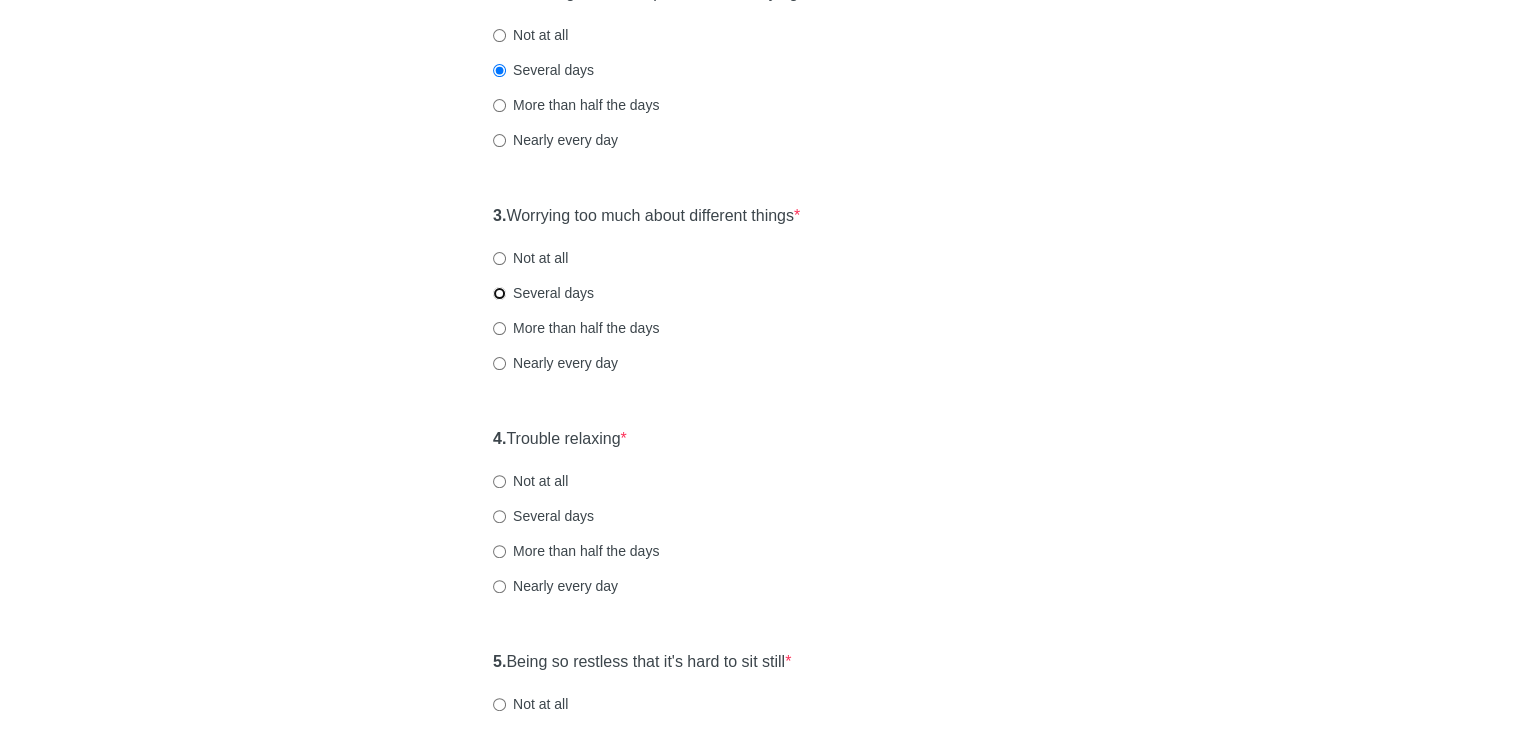 click on "Several days" at bounding box center [499, 293] 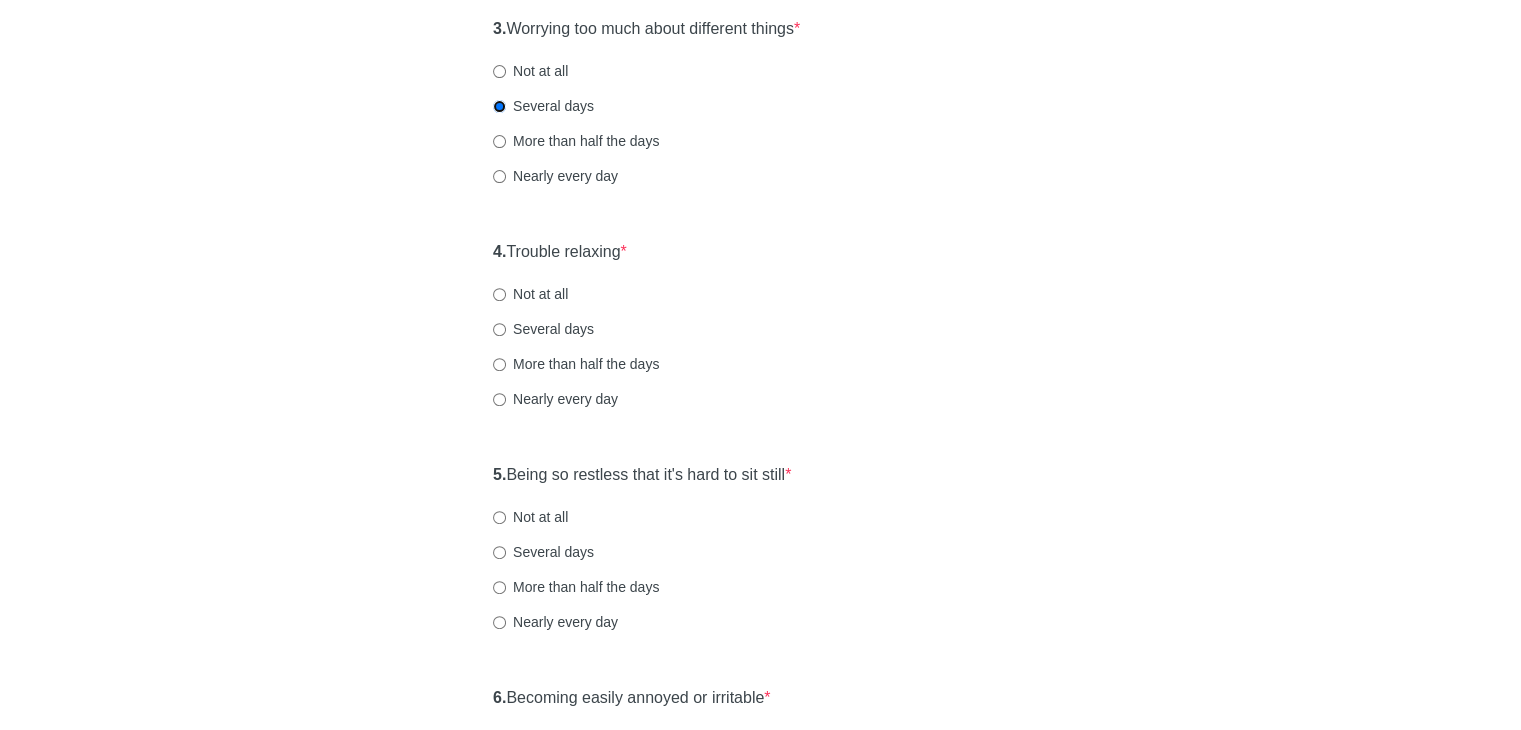 scroll, scrollTop: 700, scrollLeft: 0, axis: vertical 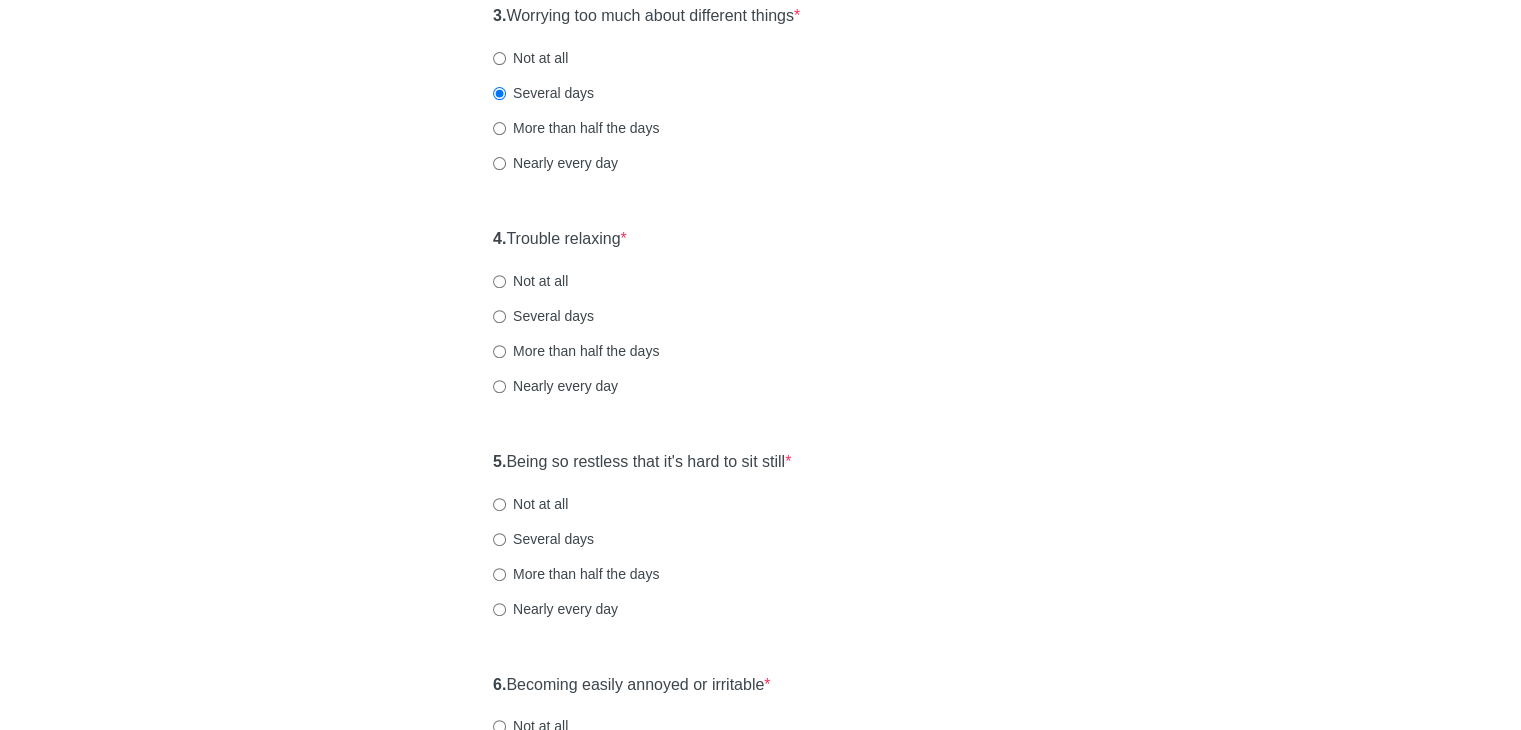 click on "Not at all" at bounding box center [530, 281] 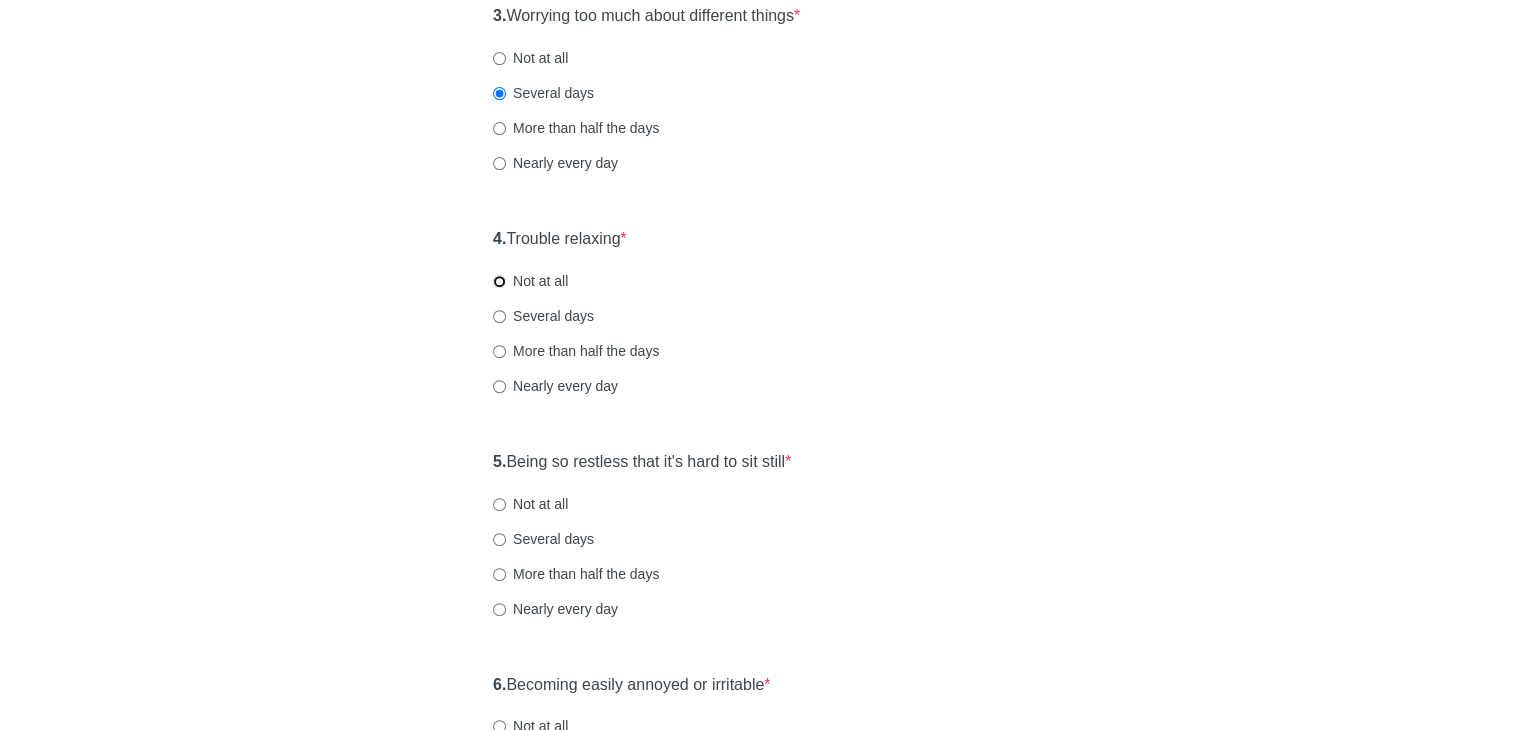 click on "Not at all" at bounding box center [499, 281] 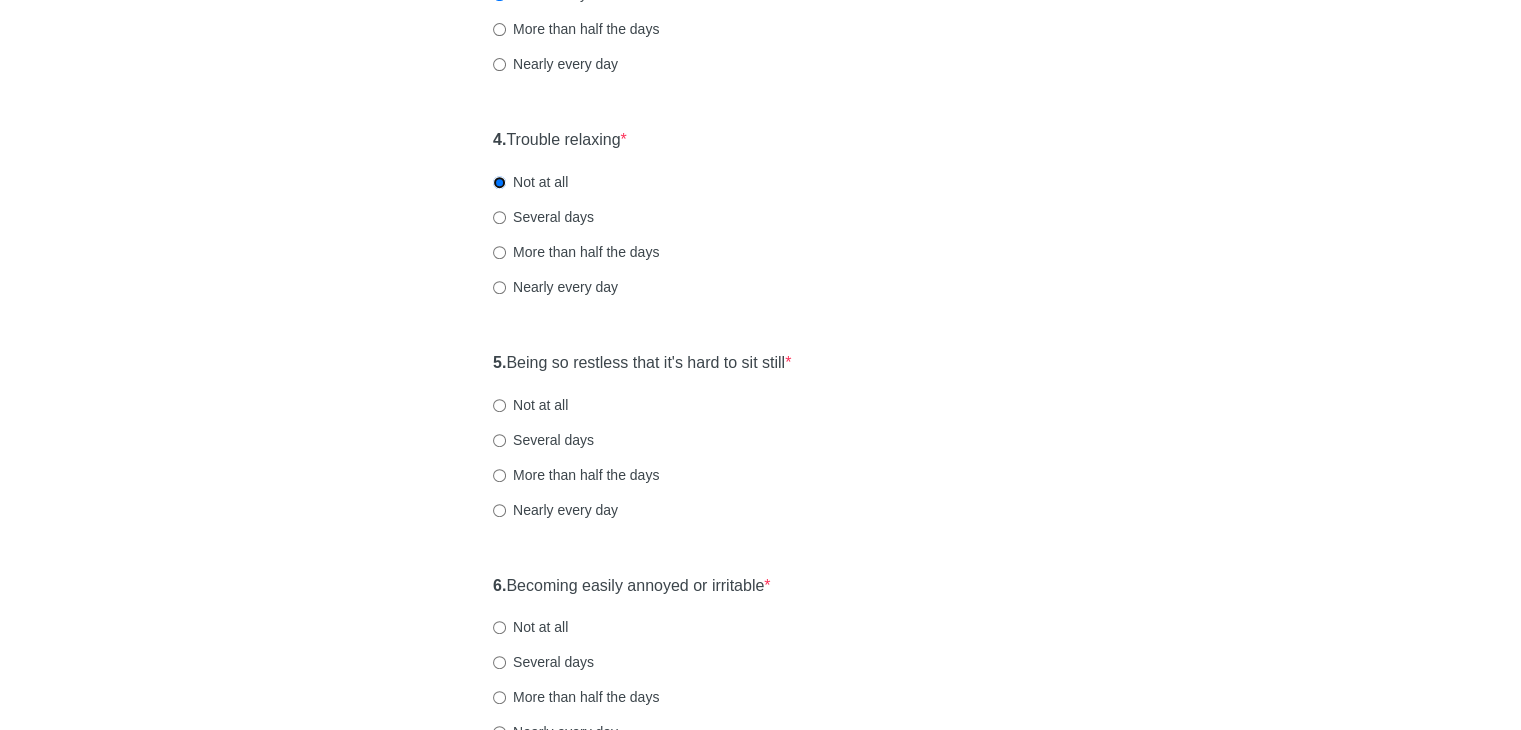 scroll, scrollTop: 800, scrollLeft: 0, axis: vertical 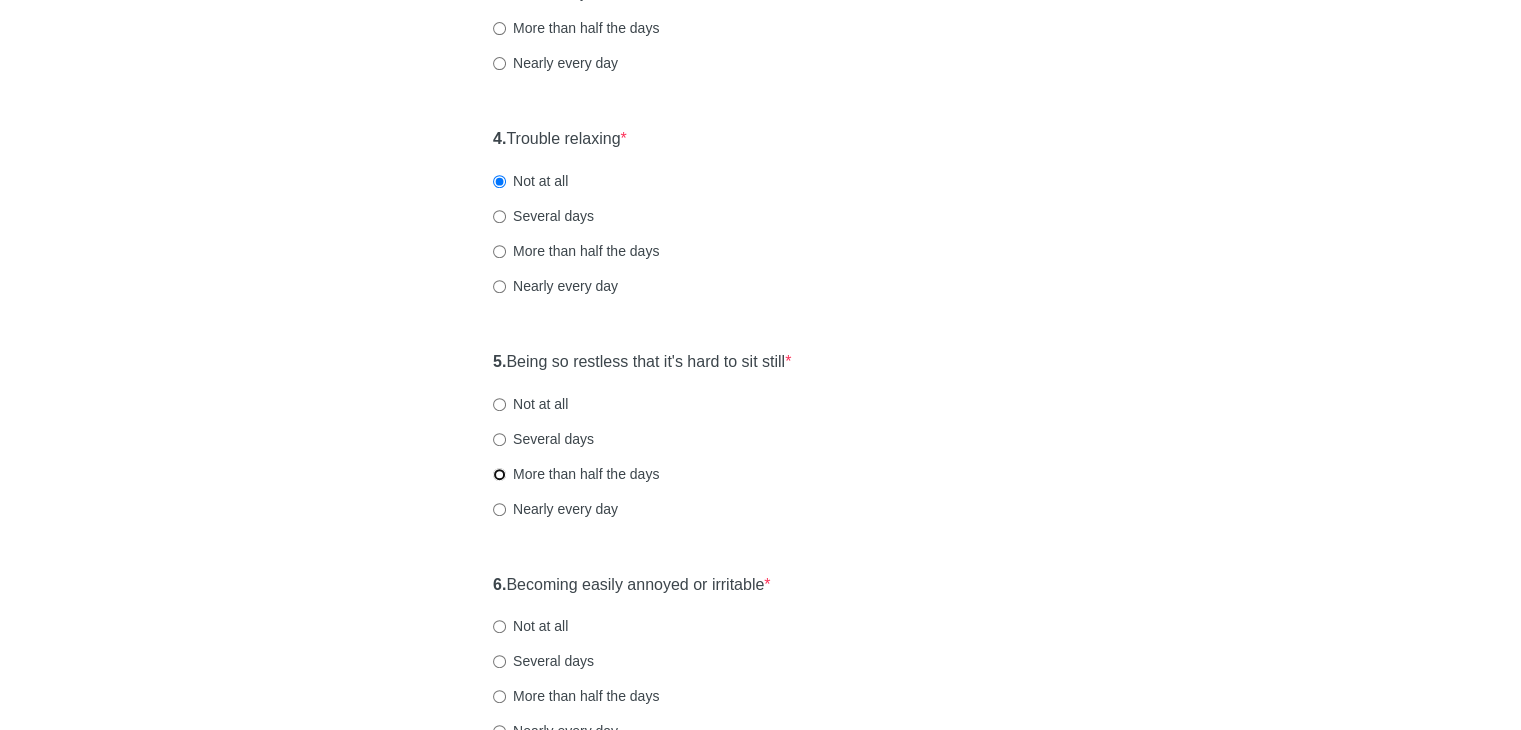 click on "More than half the days" at bounding box center [499, 474] 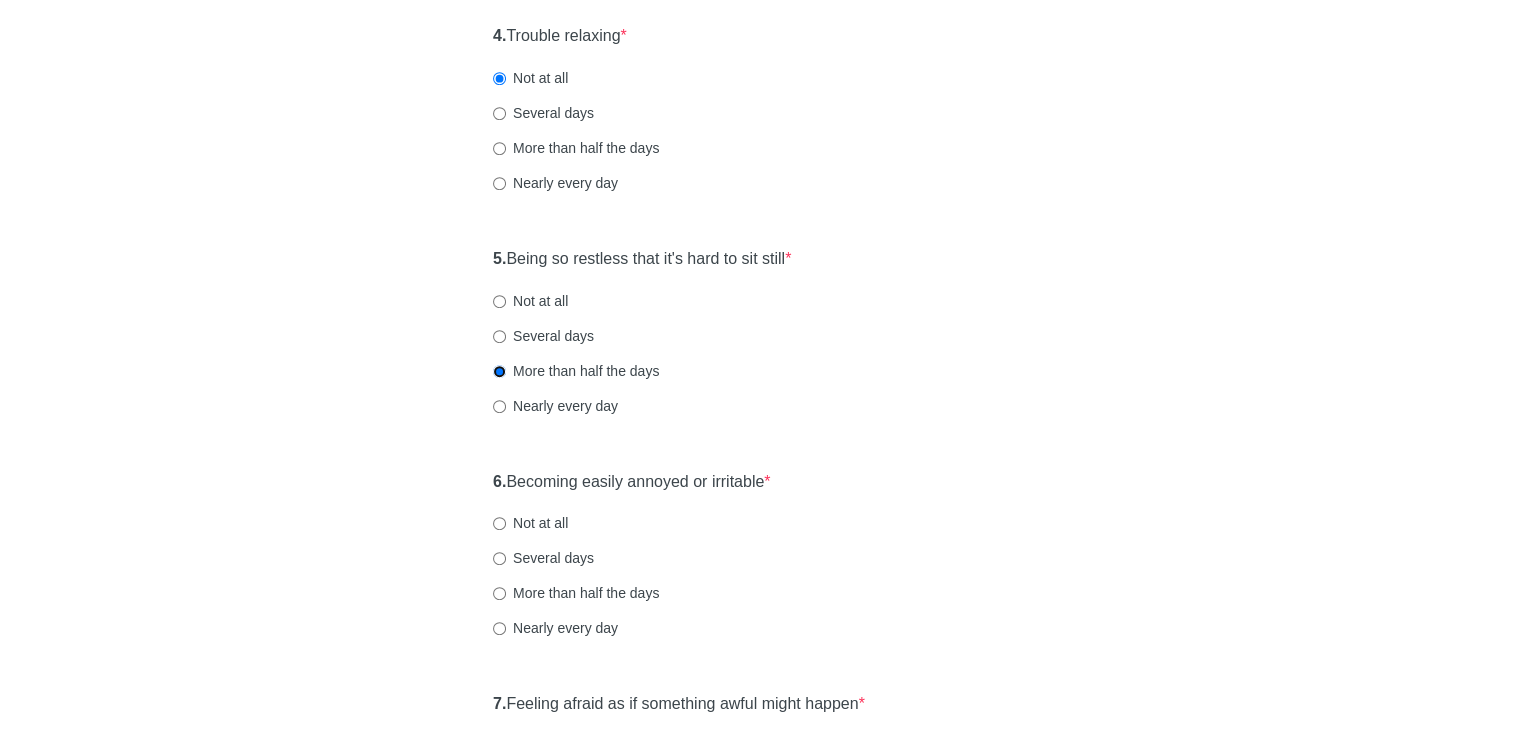 scroll, scrollTop: 1100, scrollLeft: 0, axis: vertical 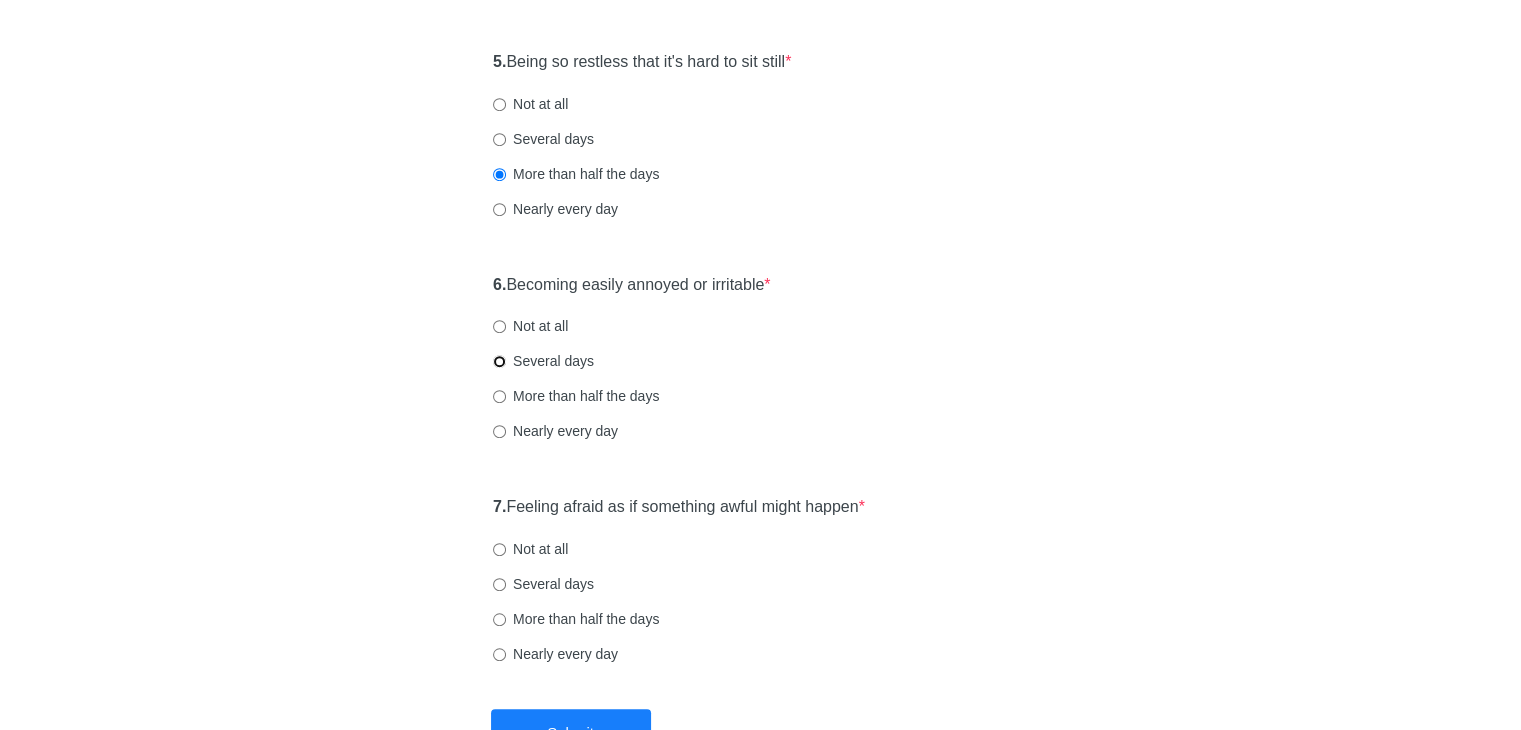 click on "Several days" at bounding box center [499, 361] 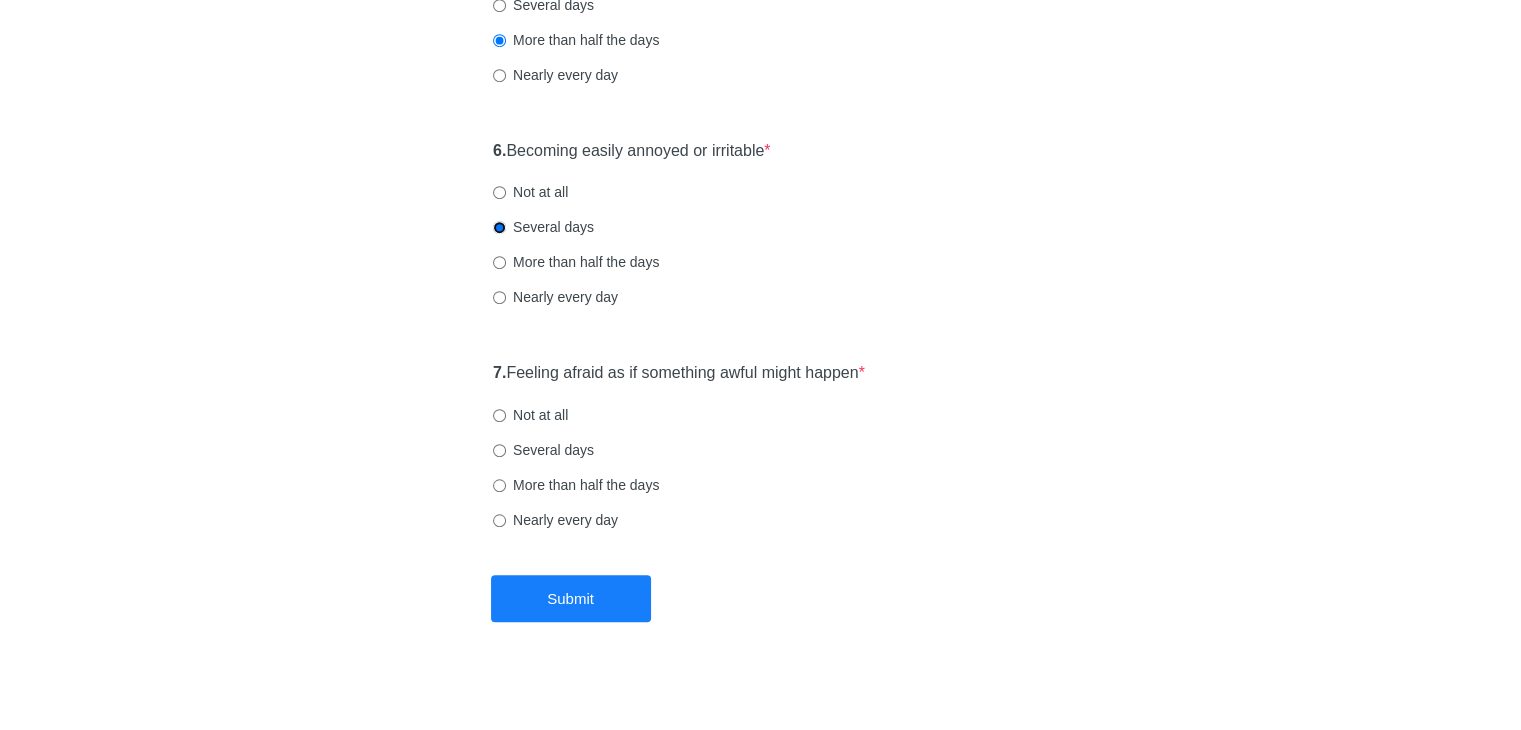 scroll, scrollTop: 1247, scrollLeft: 0, axis: vertical 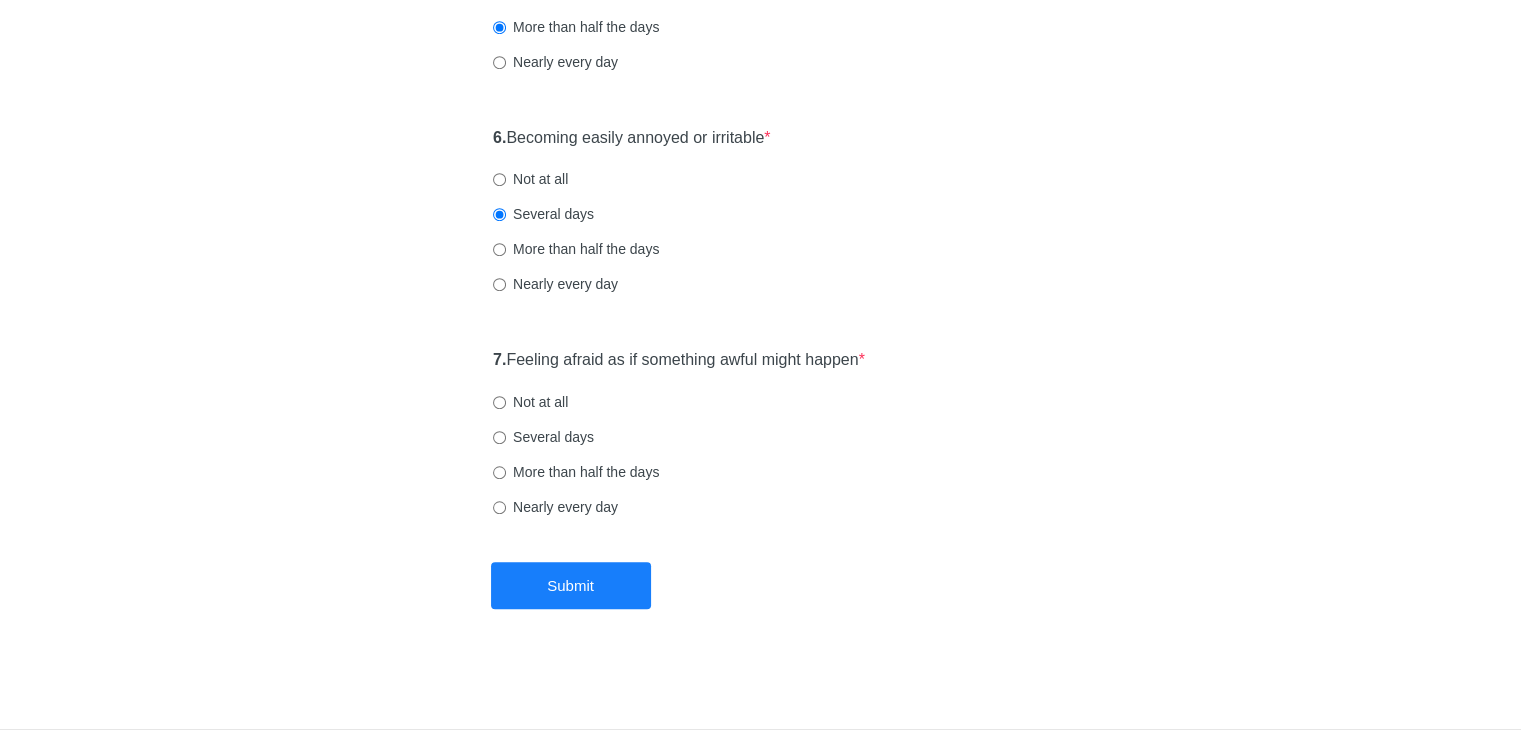 click on "Not at all" at bounding box center [530, 402] 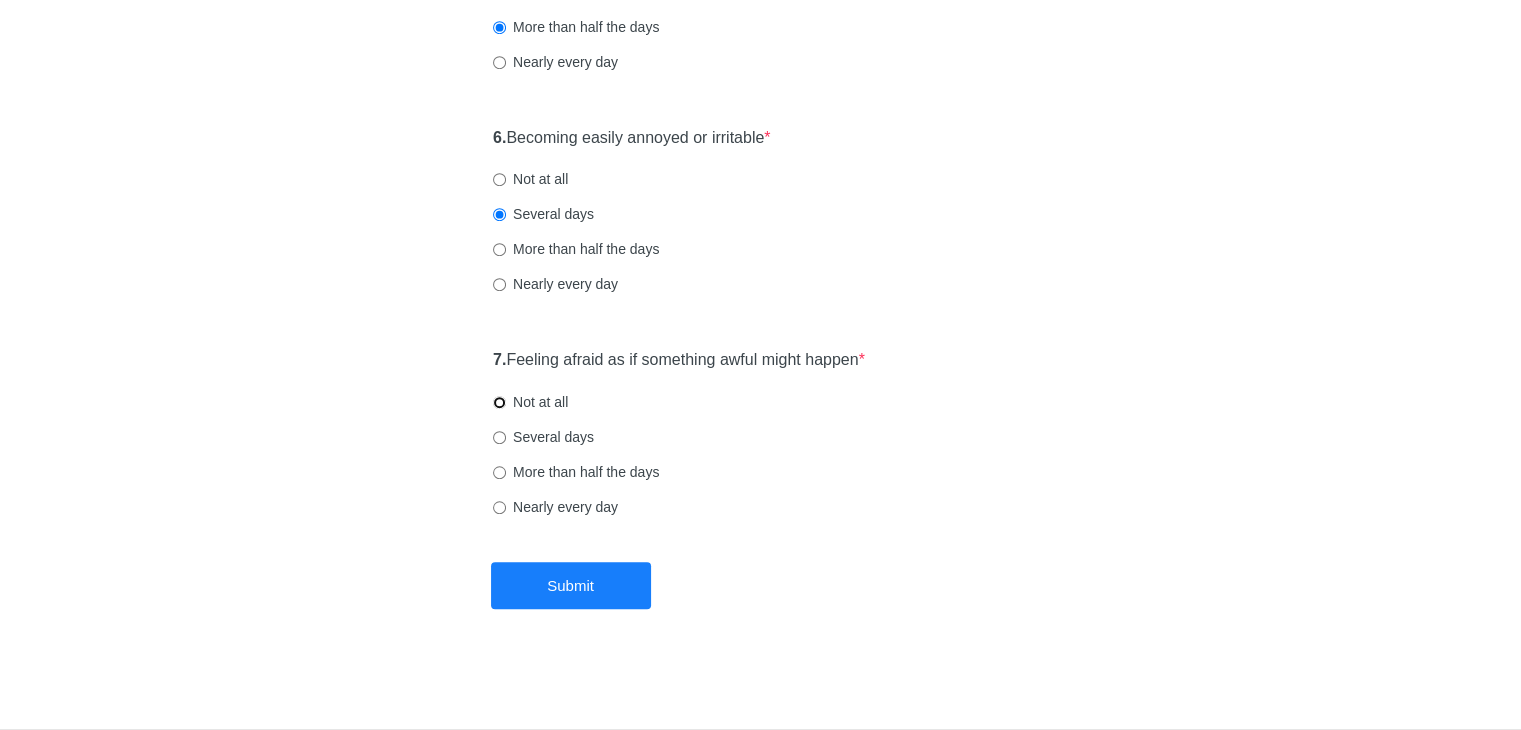click on "Not at all" at bounding box center (499, 402) 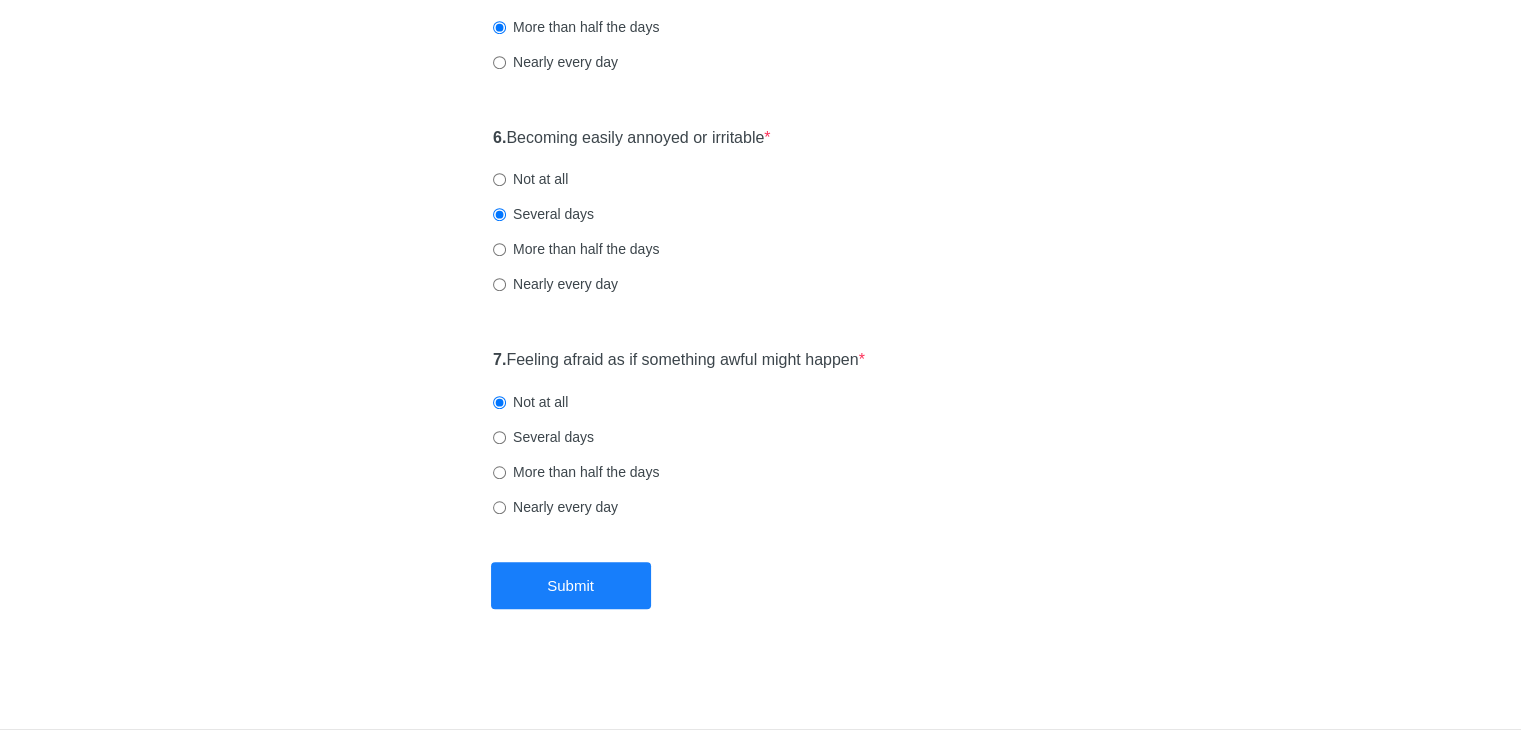 click on "Several days" at bounding box center [543, 437] 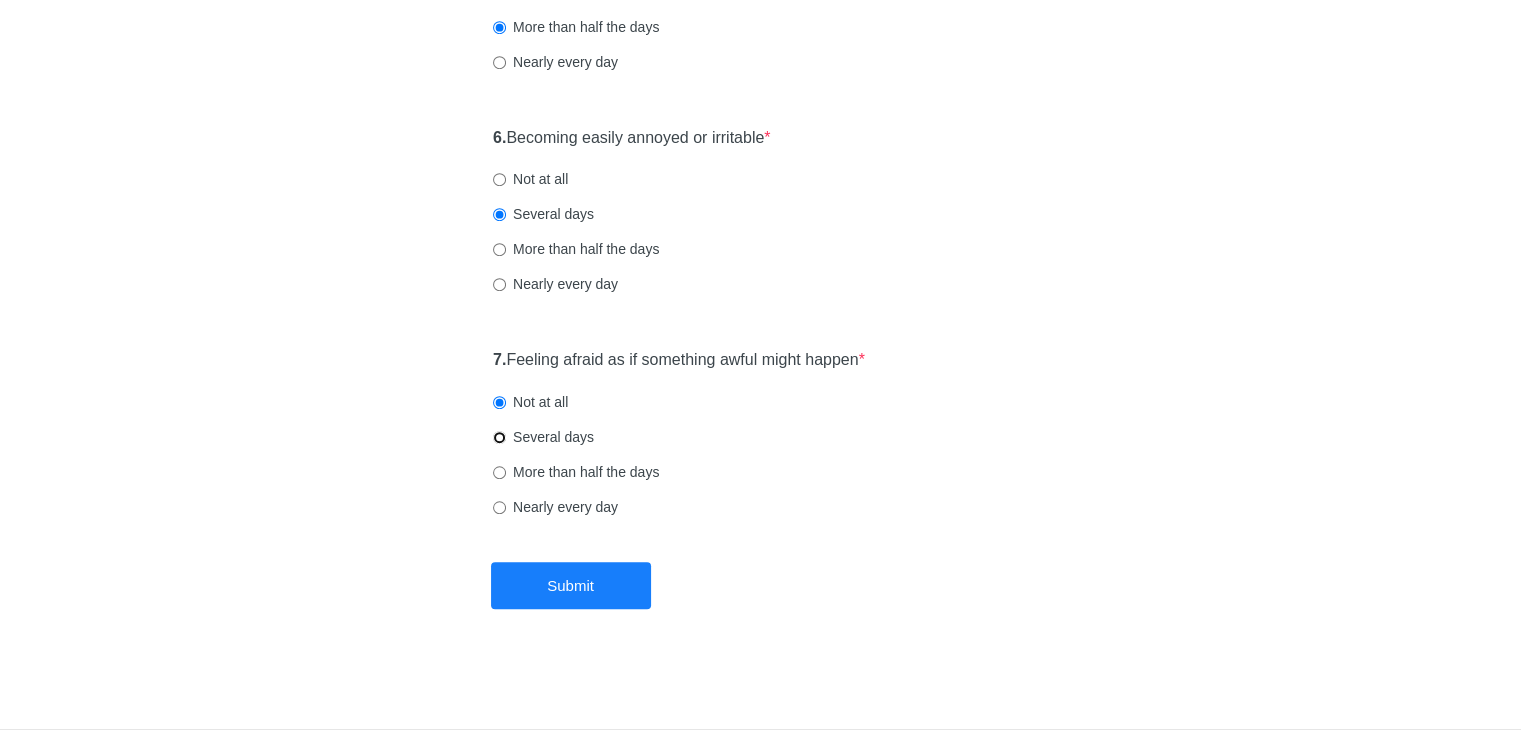 click on "Several days" at bounding box center [499, 437] 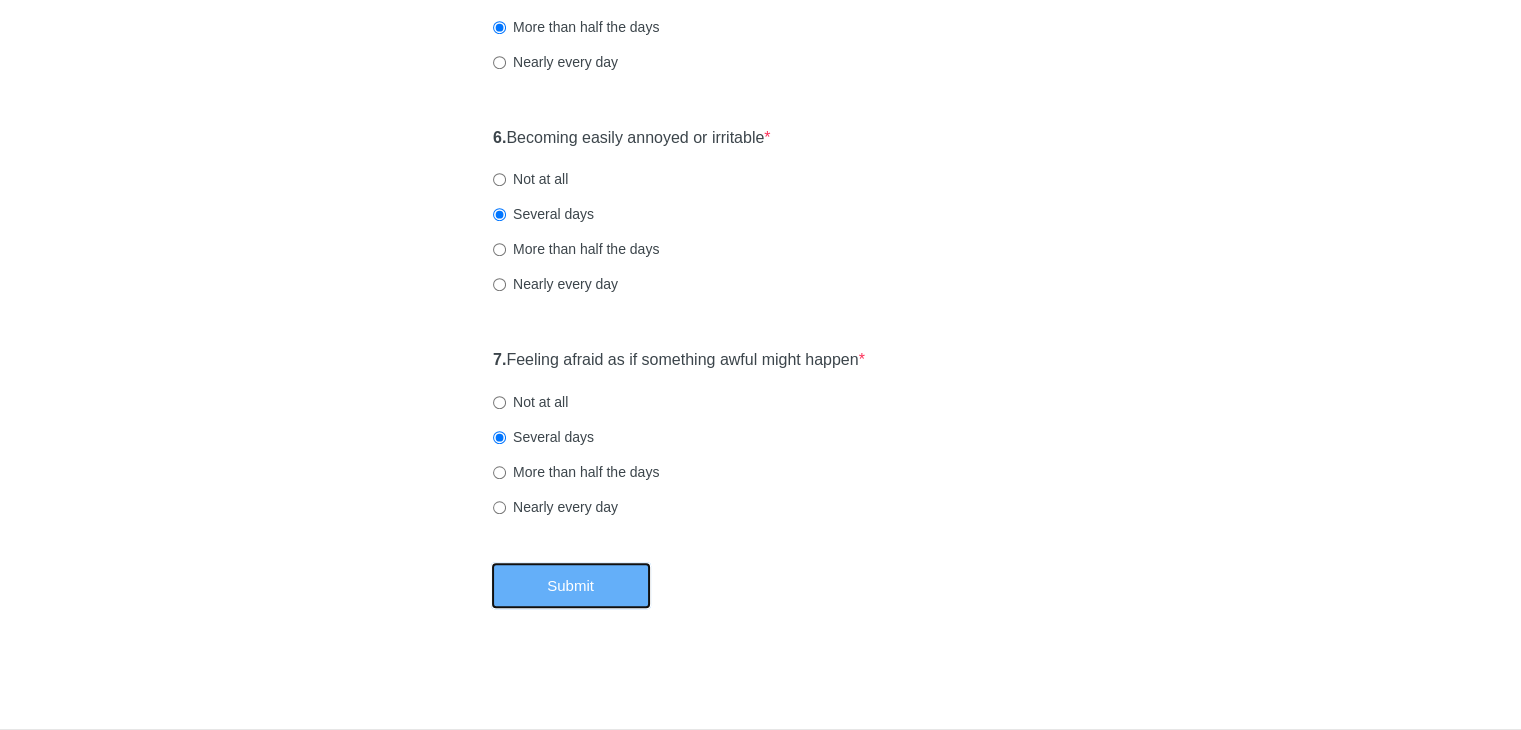 click on "Submit" at bounding box center [571, 585] 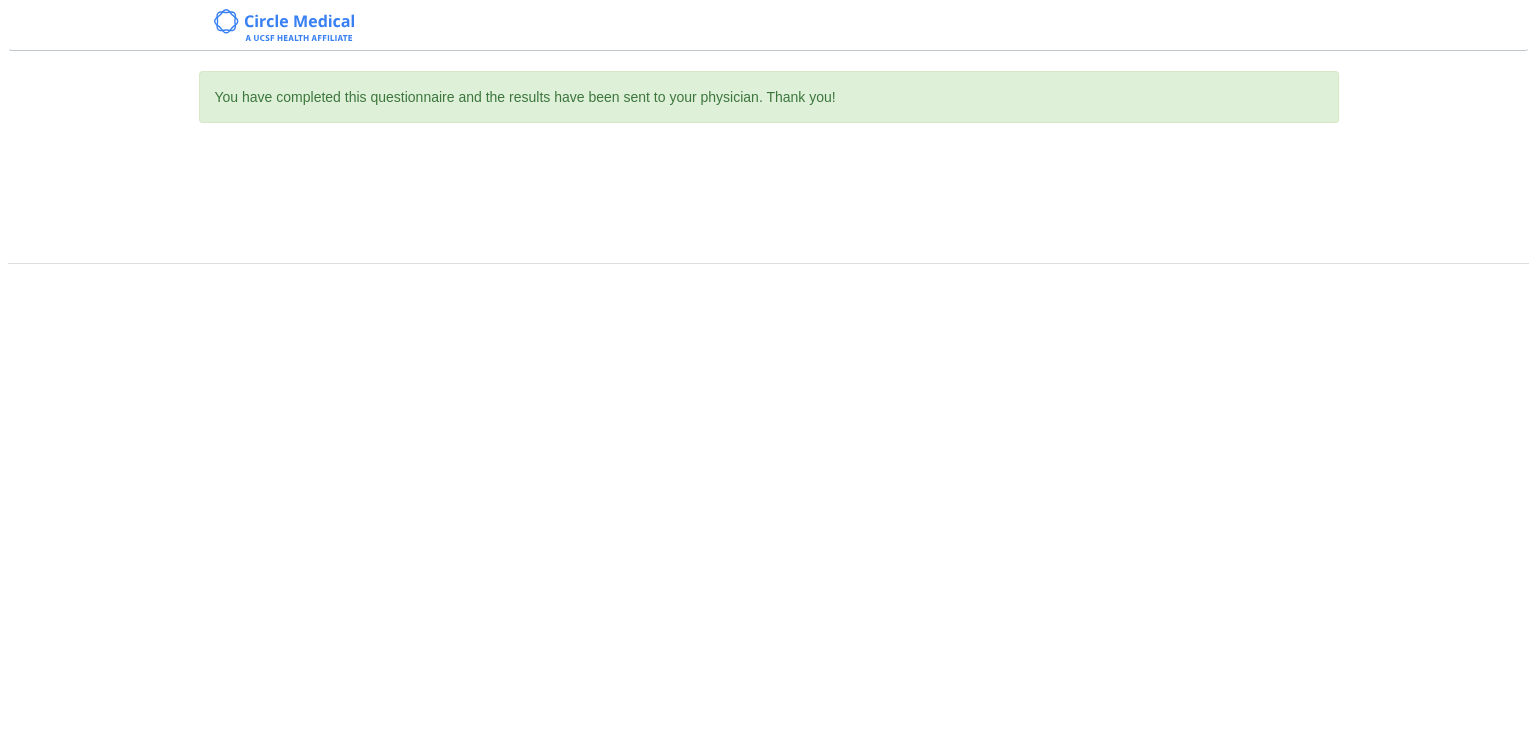 scroll, scrollTop: 0, scrollLeft: 0, axis: both 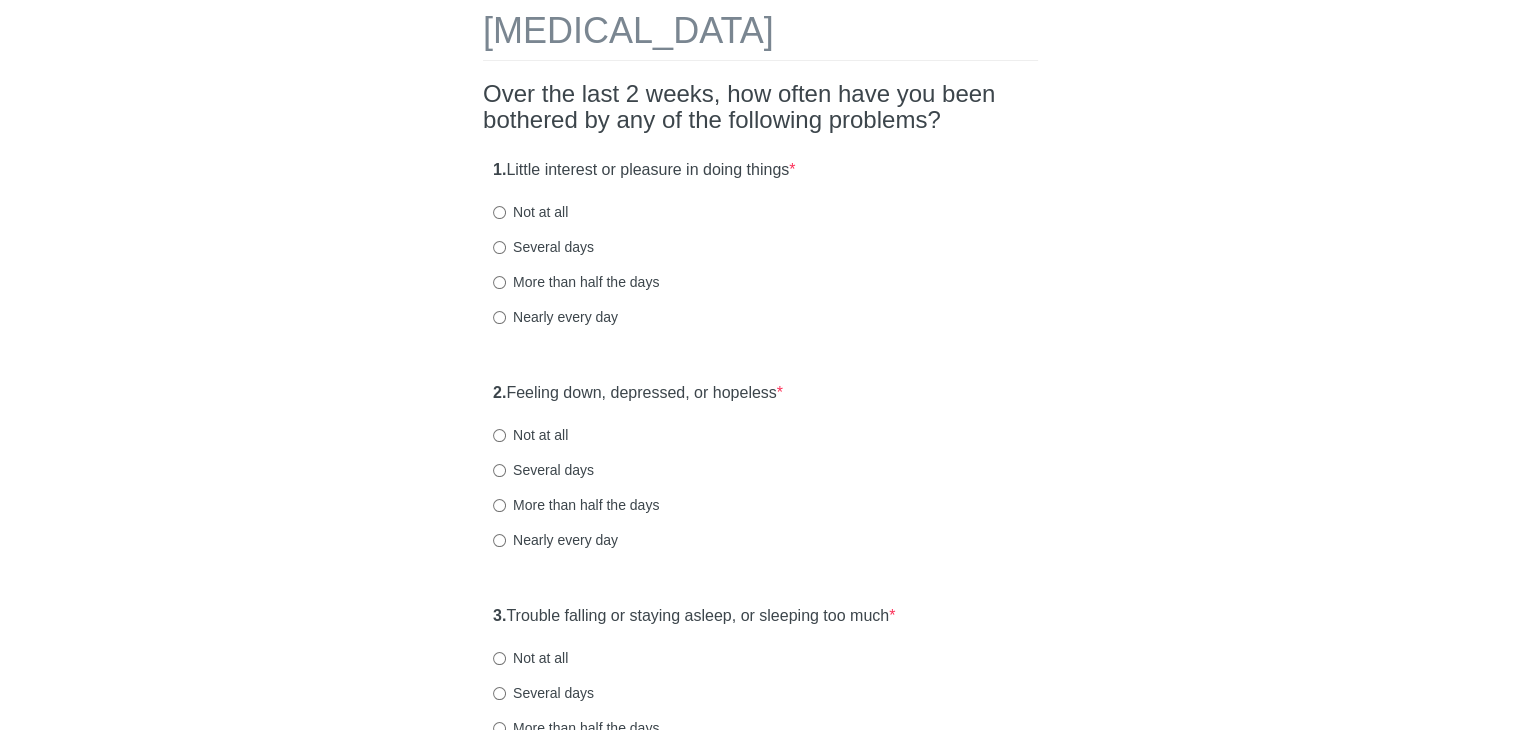 click on "Several days" at bounding box center [543, 247] 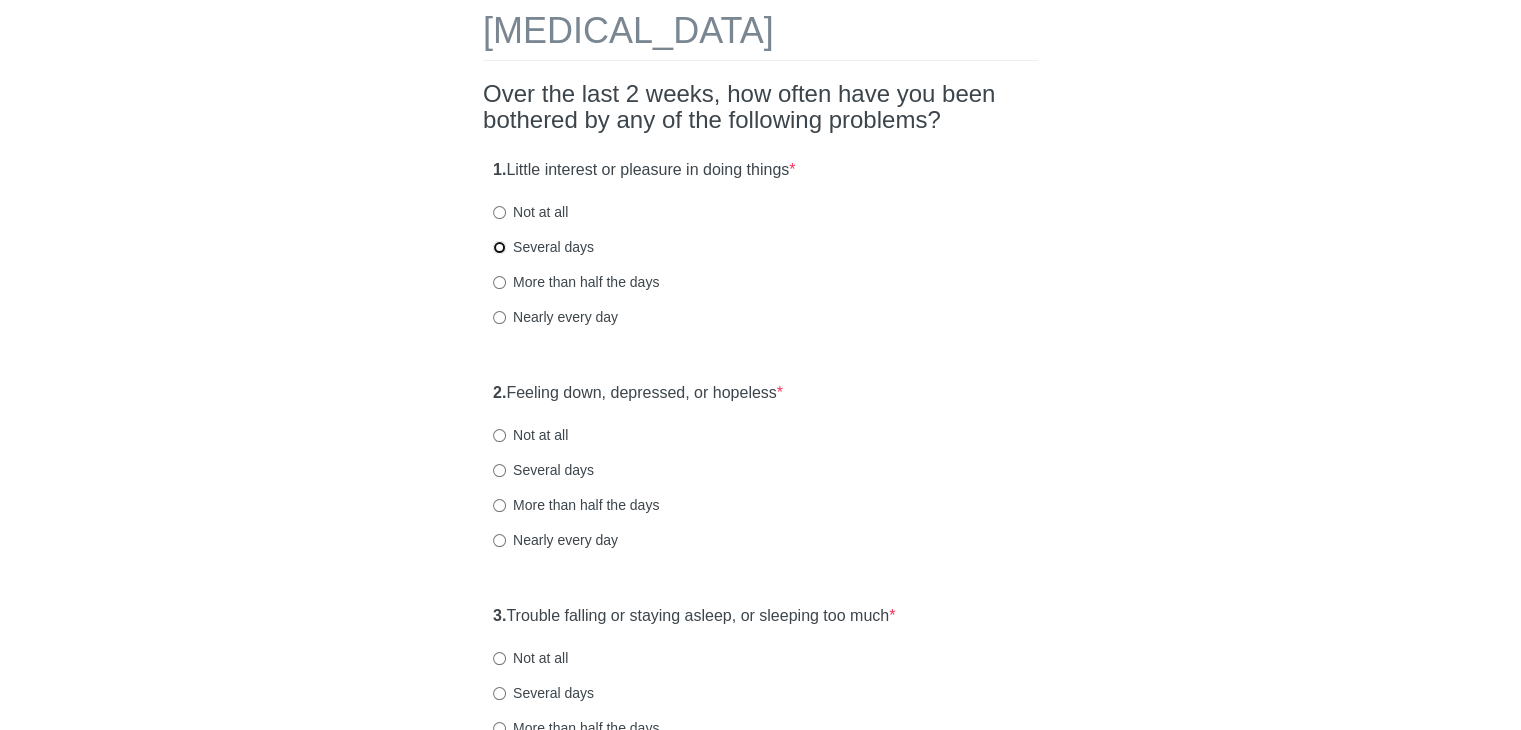radio on "true" 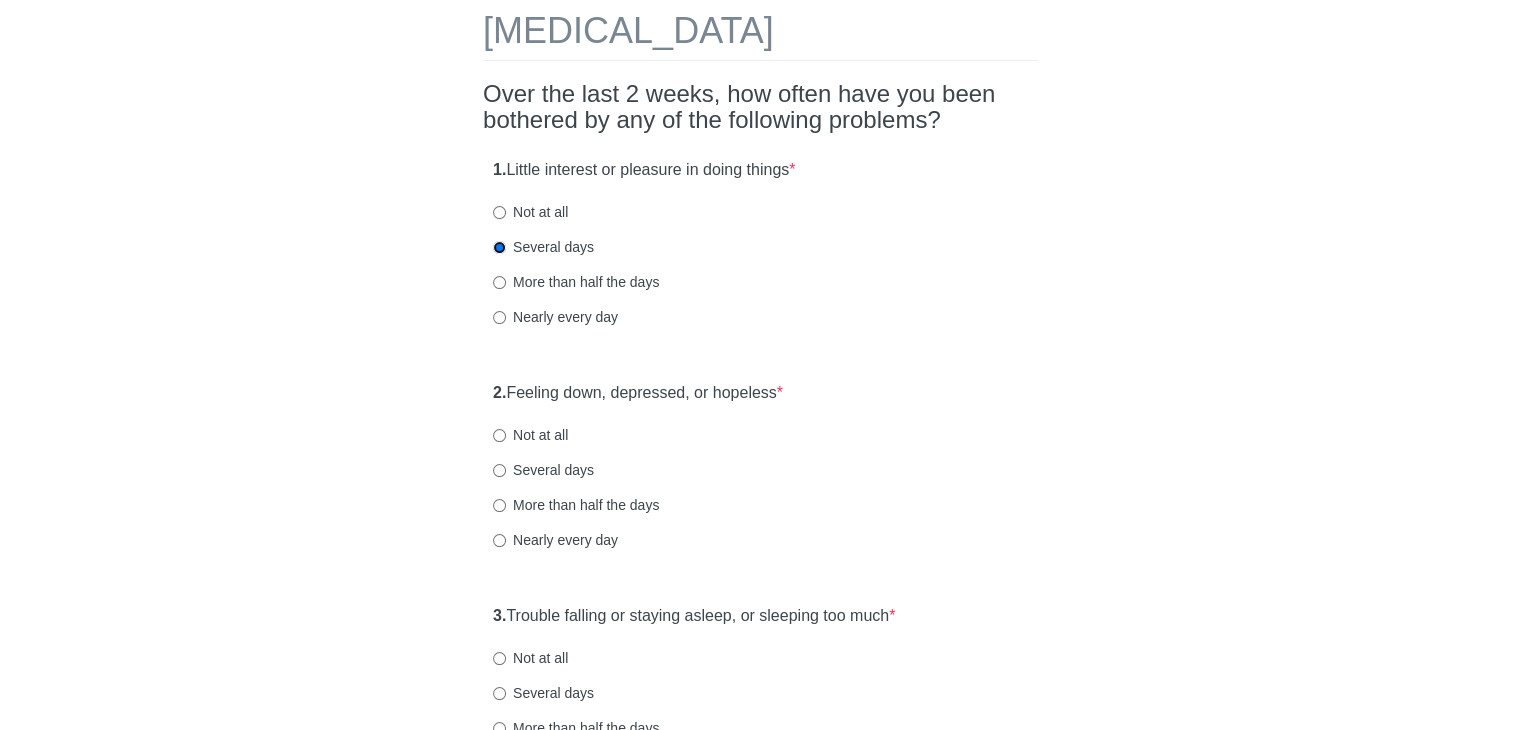 scroll, scrollTop: 200, scrollLeft: 0, axis: vertical 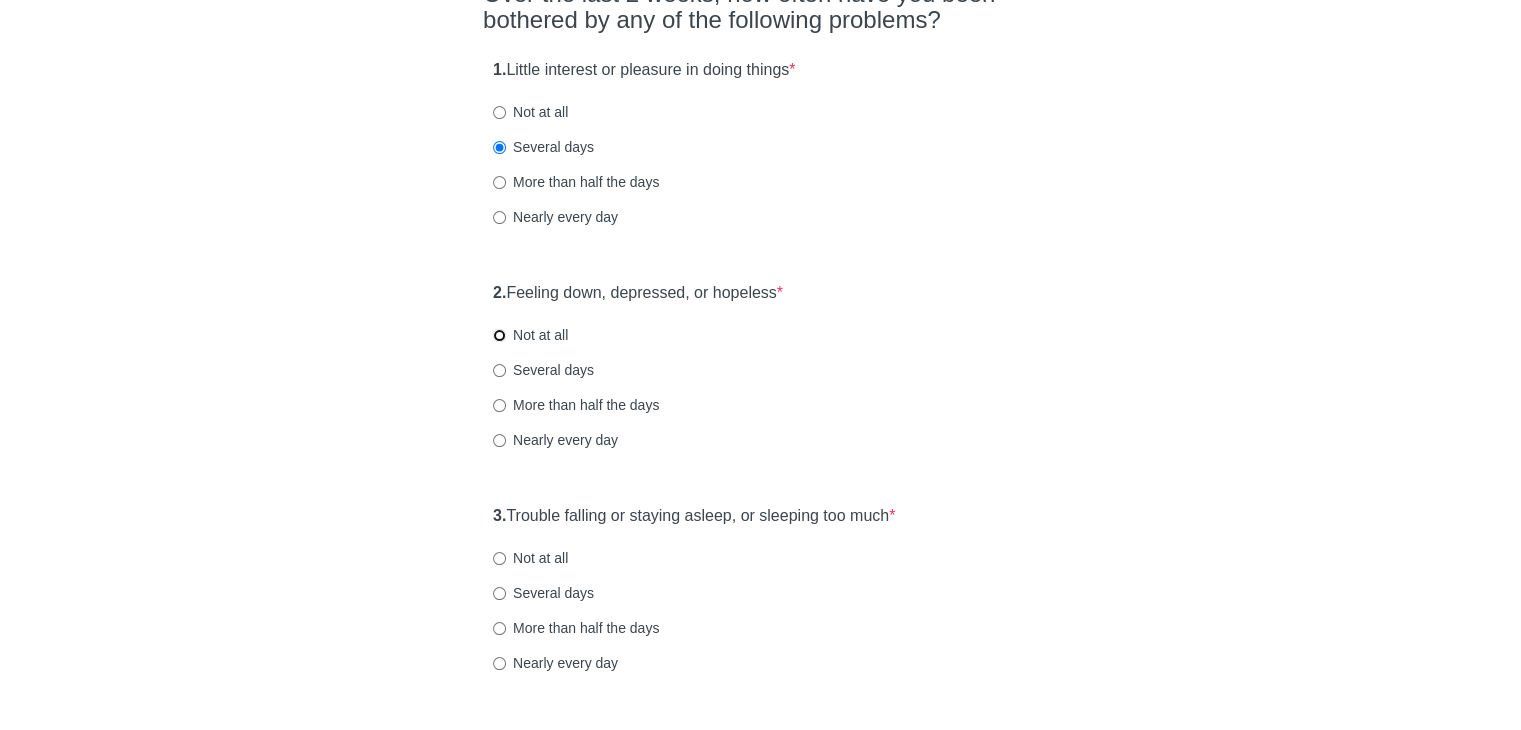 click on "Not at all" at bounding box center (499, 335) 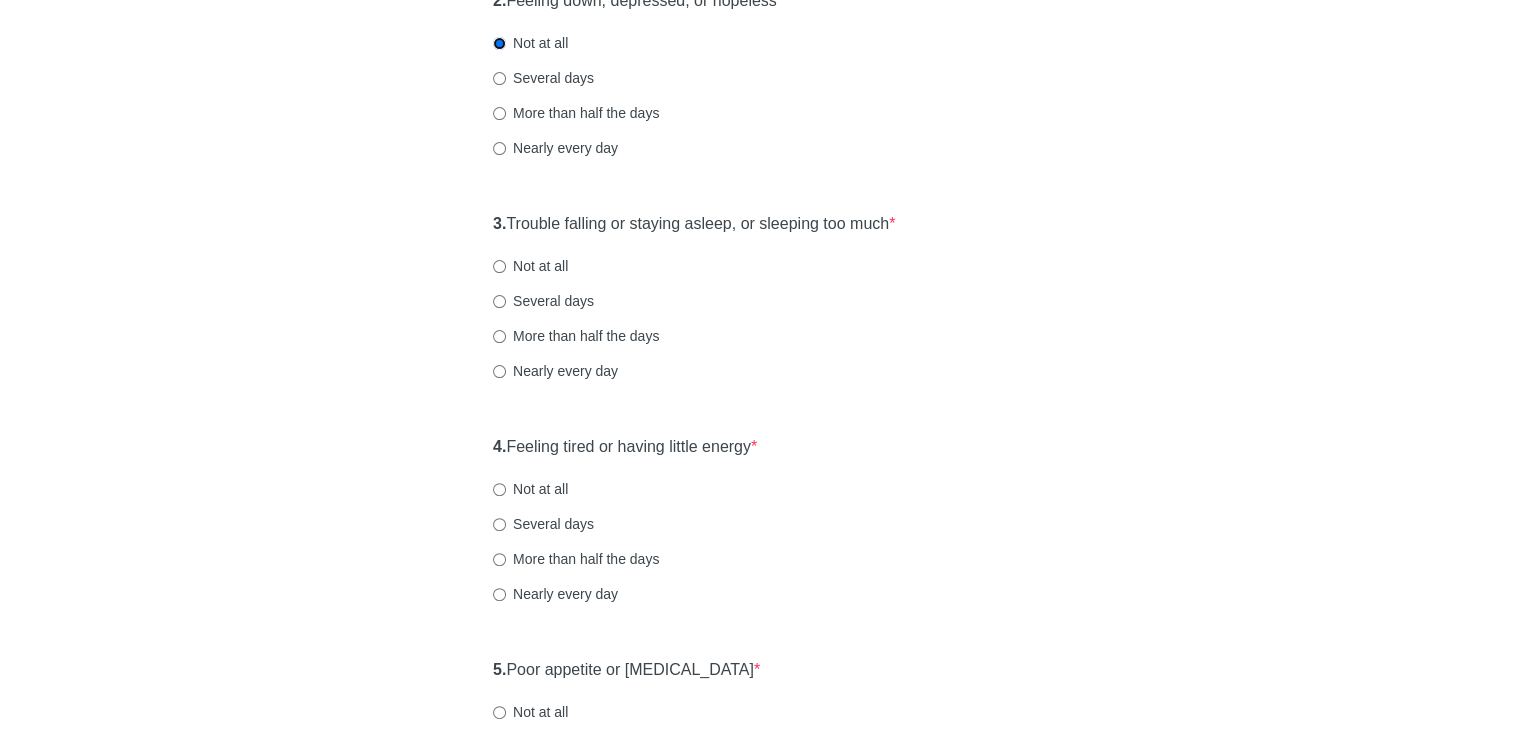 scroll, scrollTop: 500, scrollLeft: 0, axis: vertical 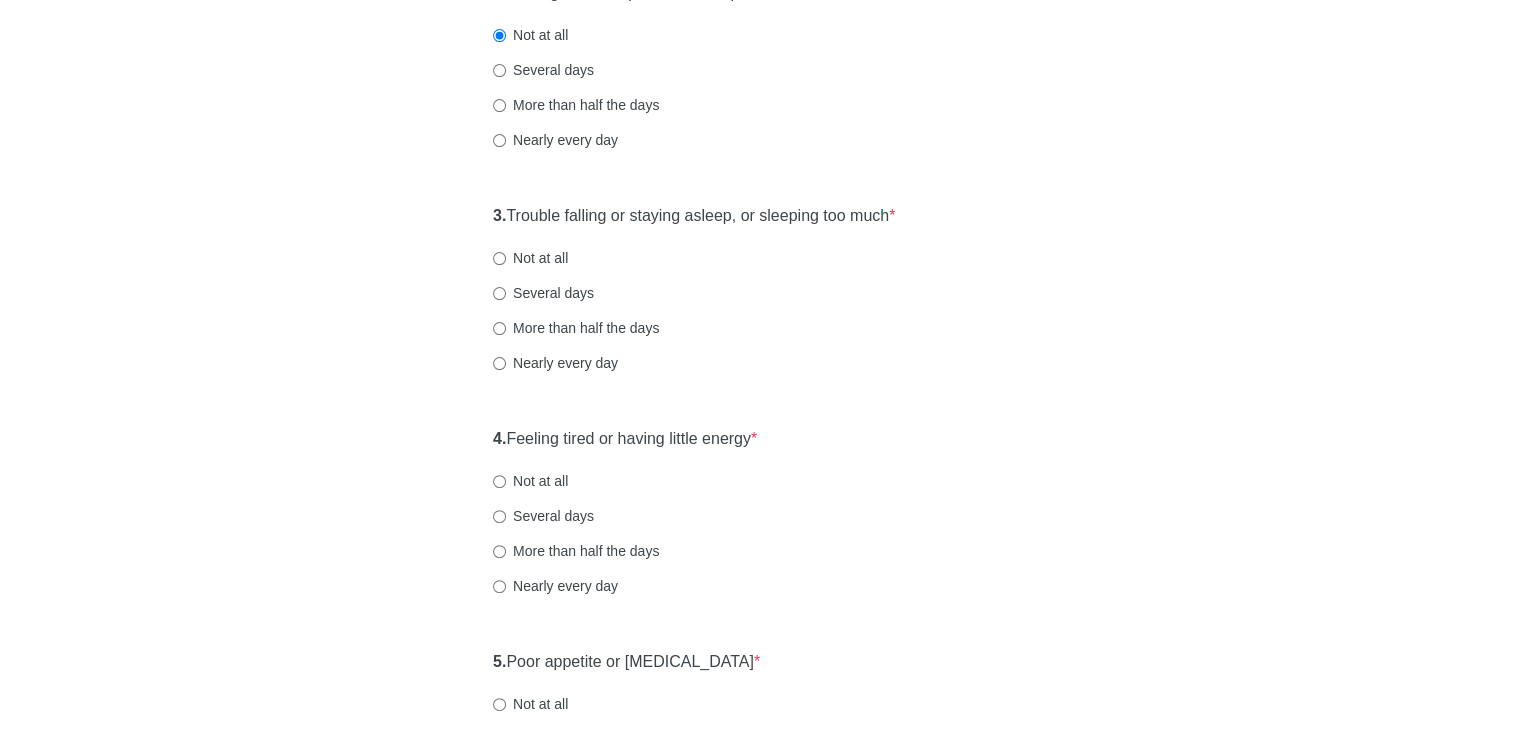 click on "Several days" at bounding box center (543, 293) 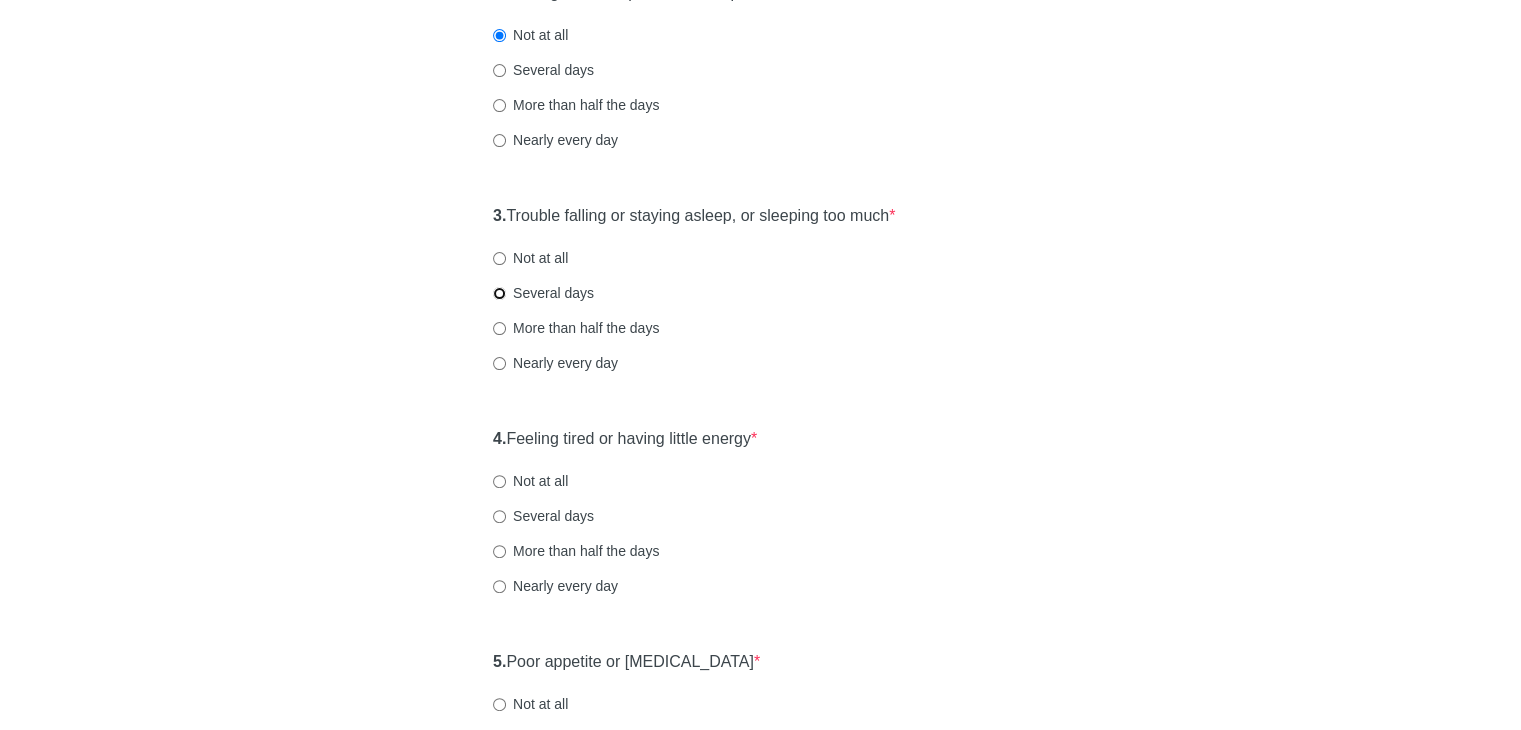 click on "Several days" at bounding box center [499, 293] 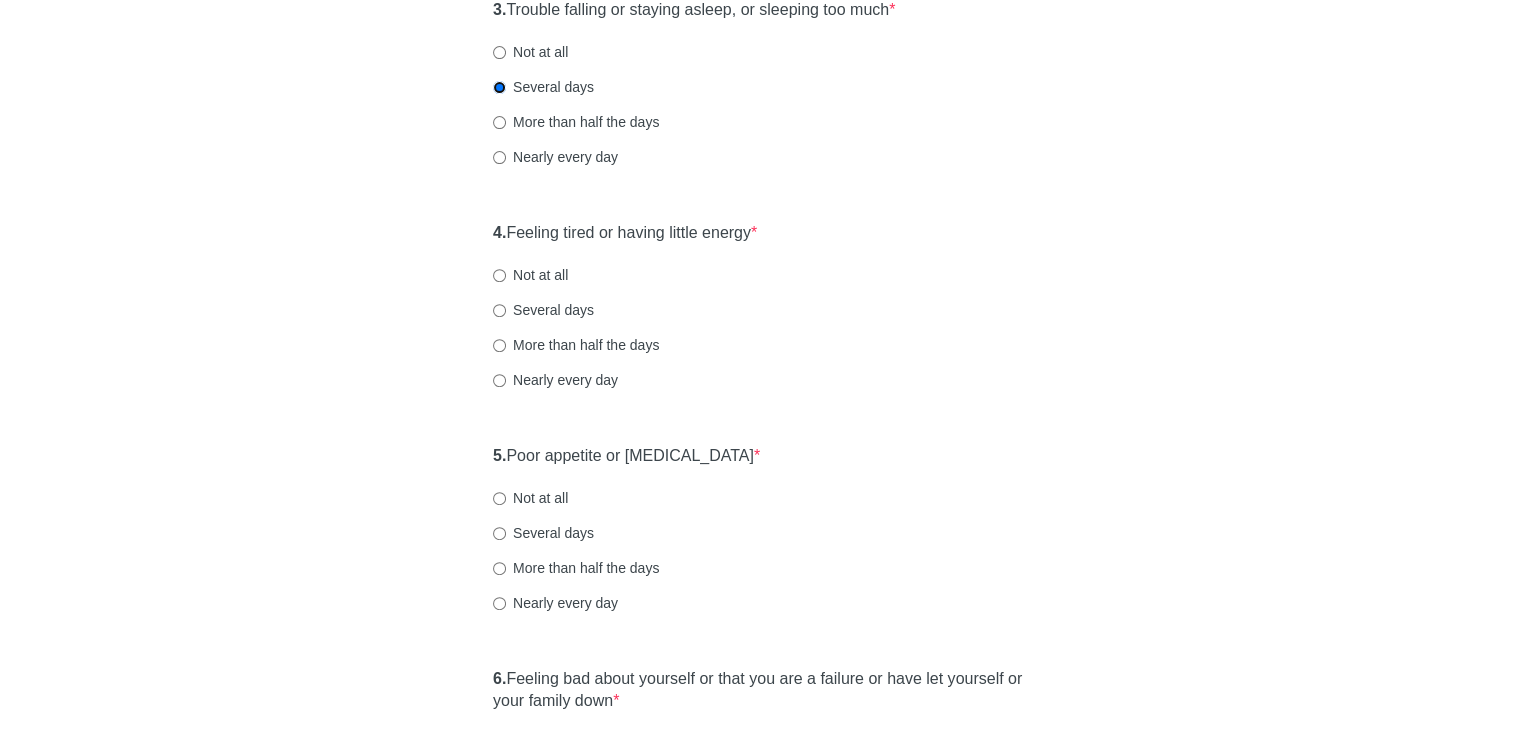 scroll, scrollTop: 800, scrollLeft: 0, axis: vertical 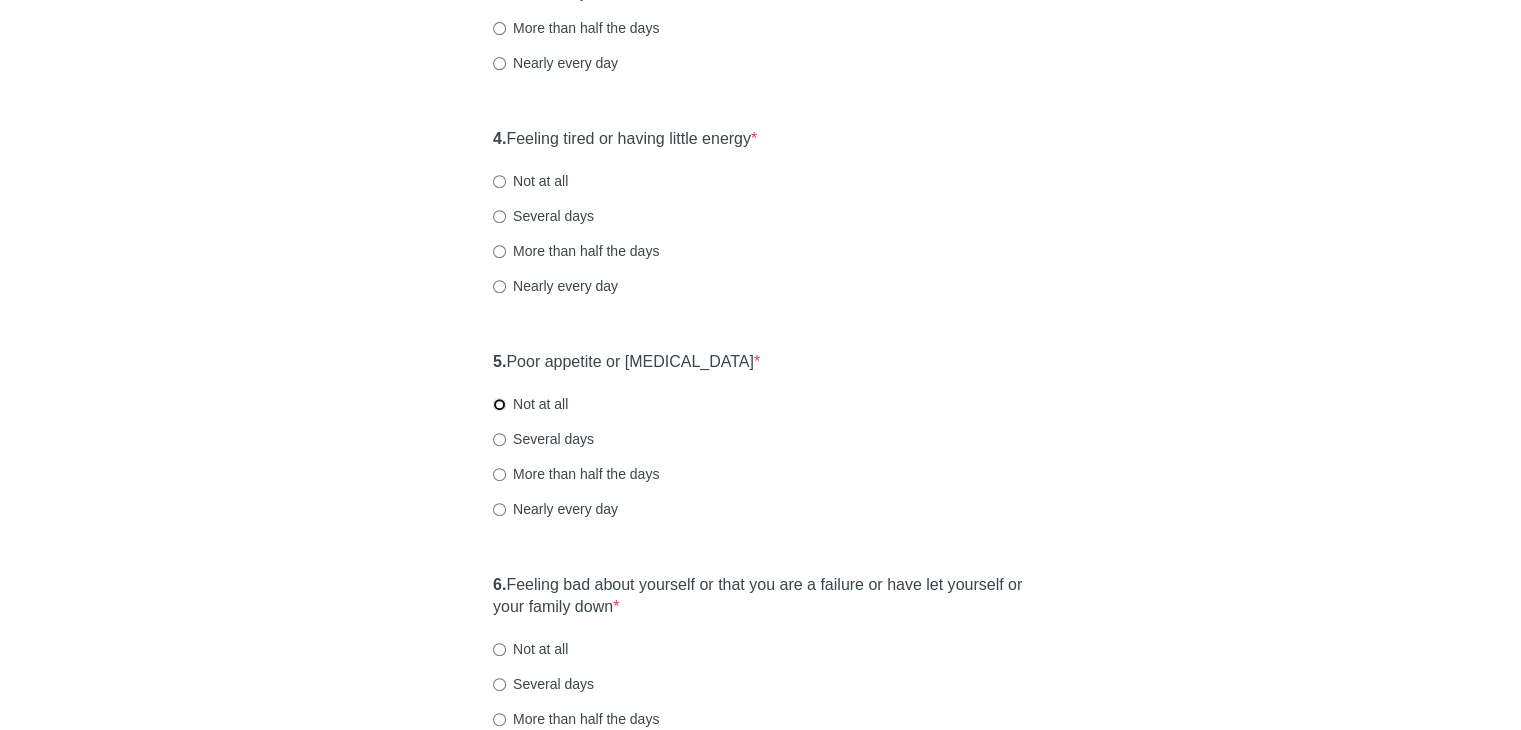 click on "Not at all" at bounding box center [499, 404] 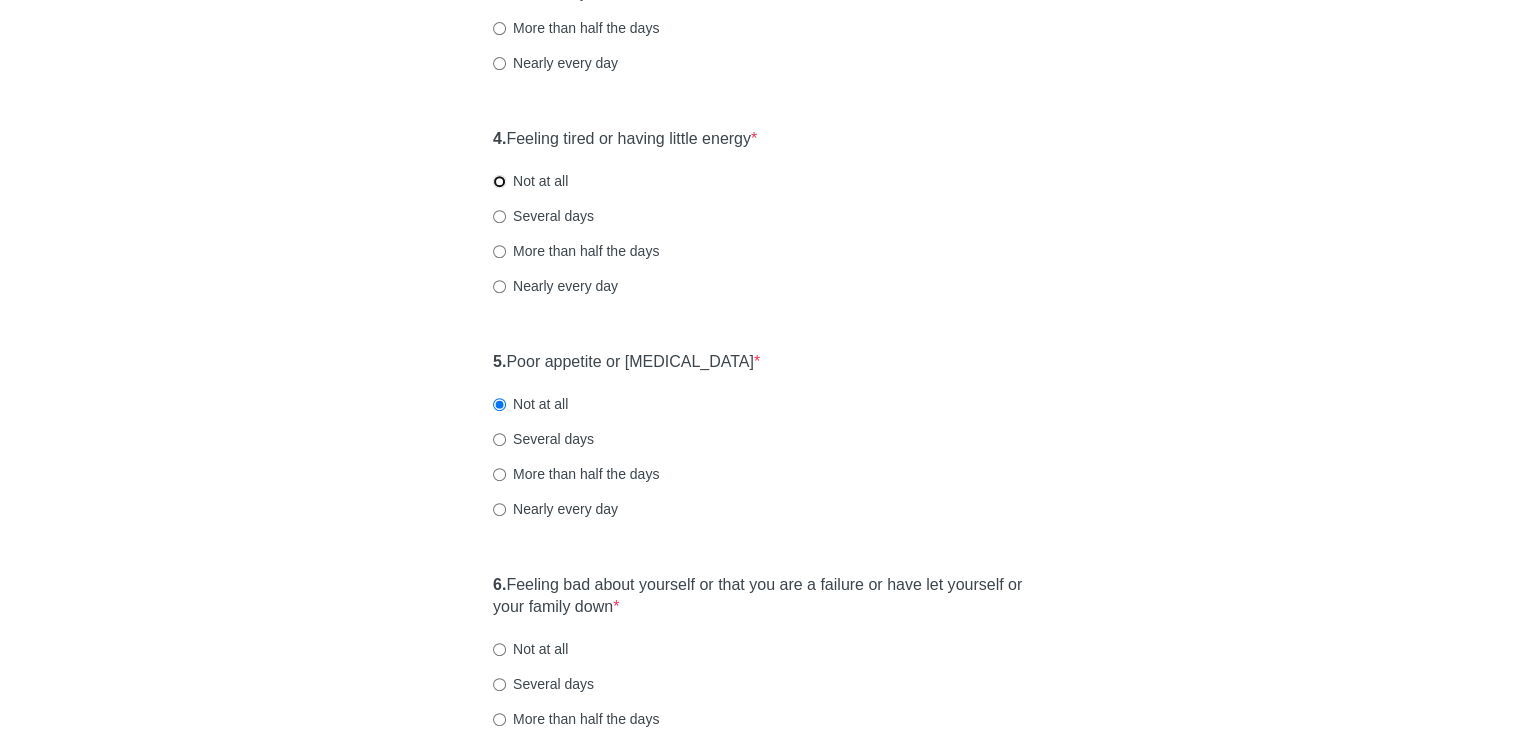 click on "Not at all" at bounding box center [499, 181] 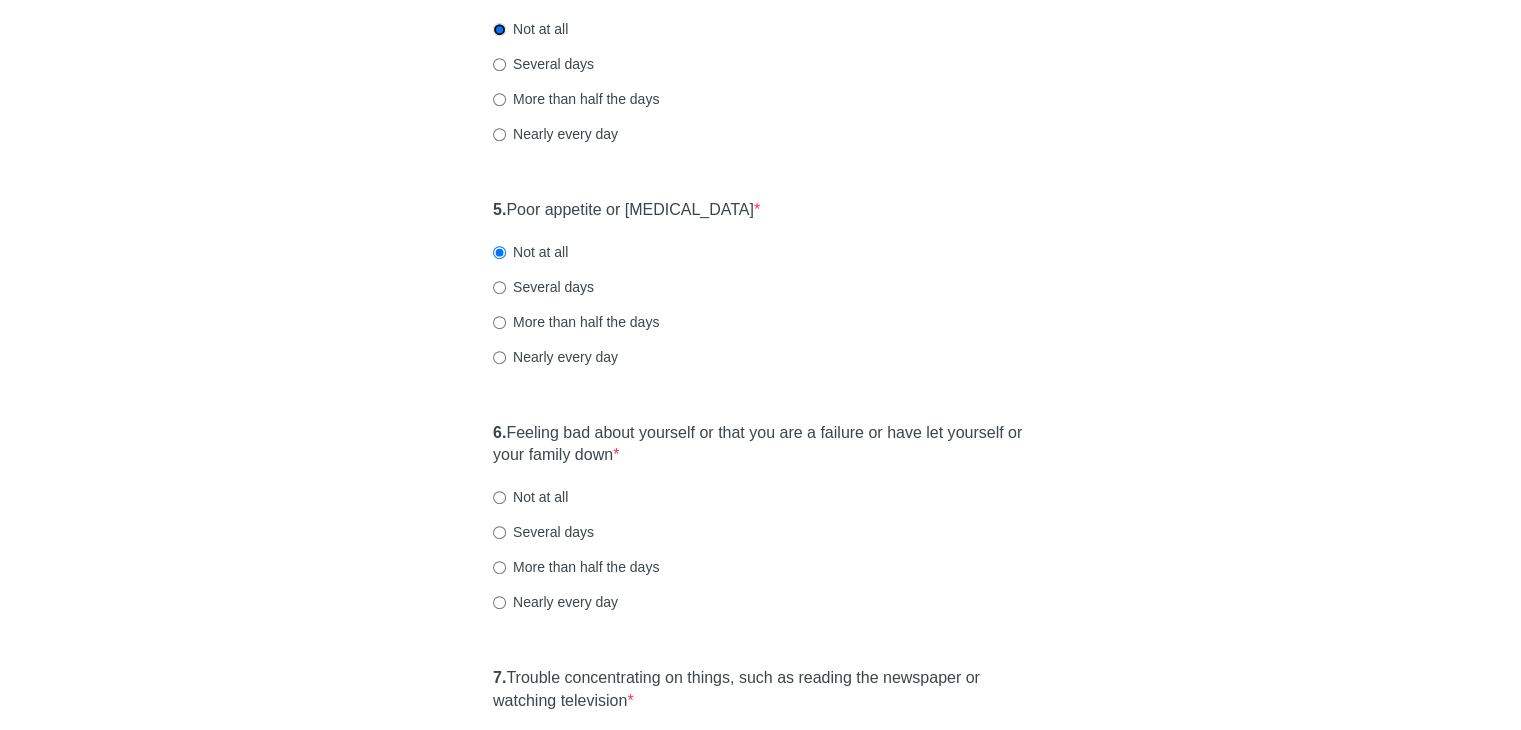 scroll, scrollTop: 1000, scrollLeft: 0, axis: vertical 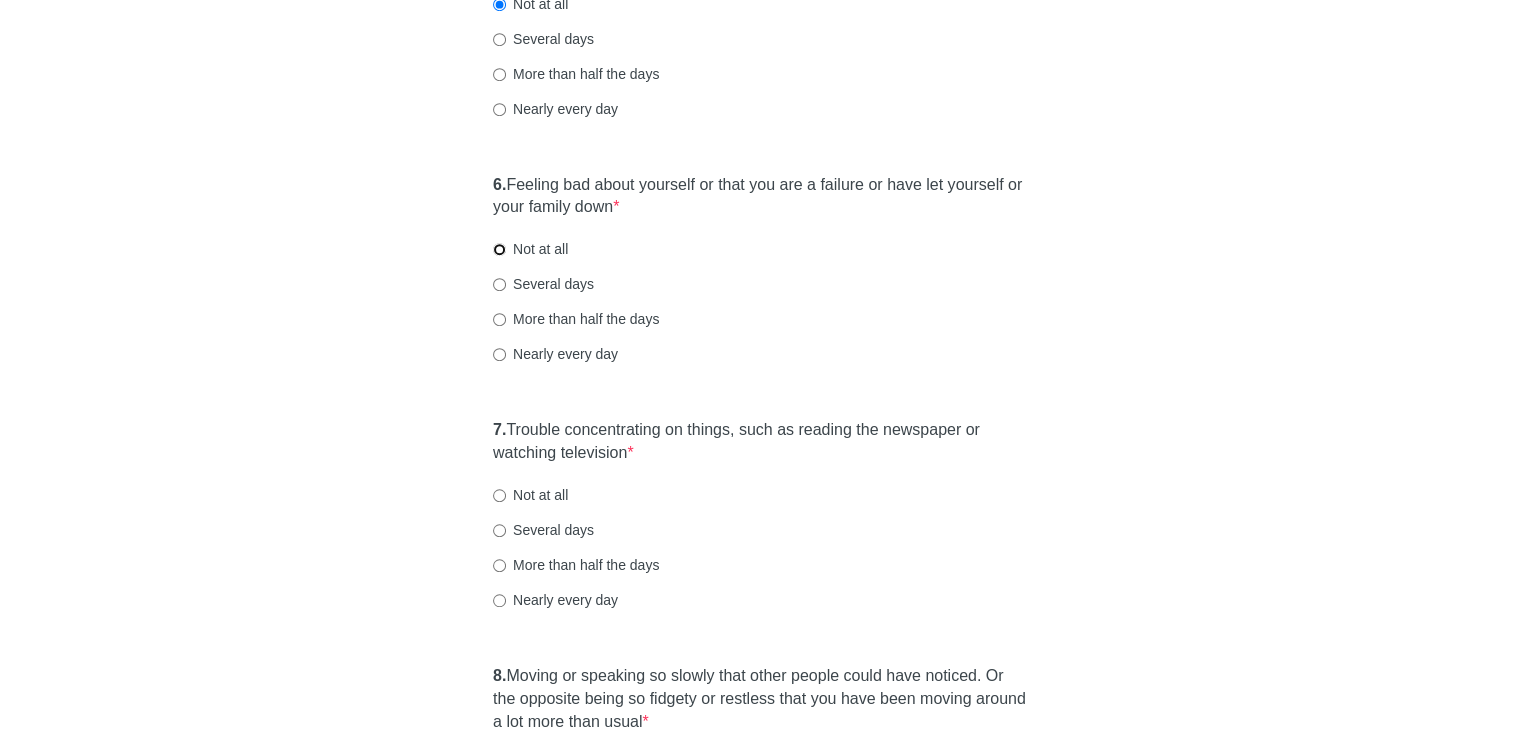 click on "Not at all" at bounding box center [499, 249] 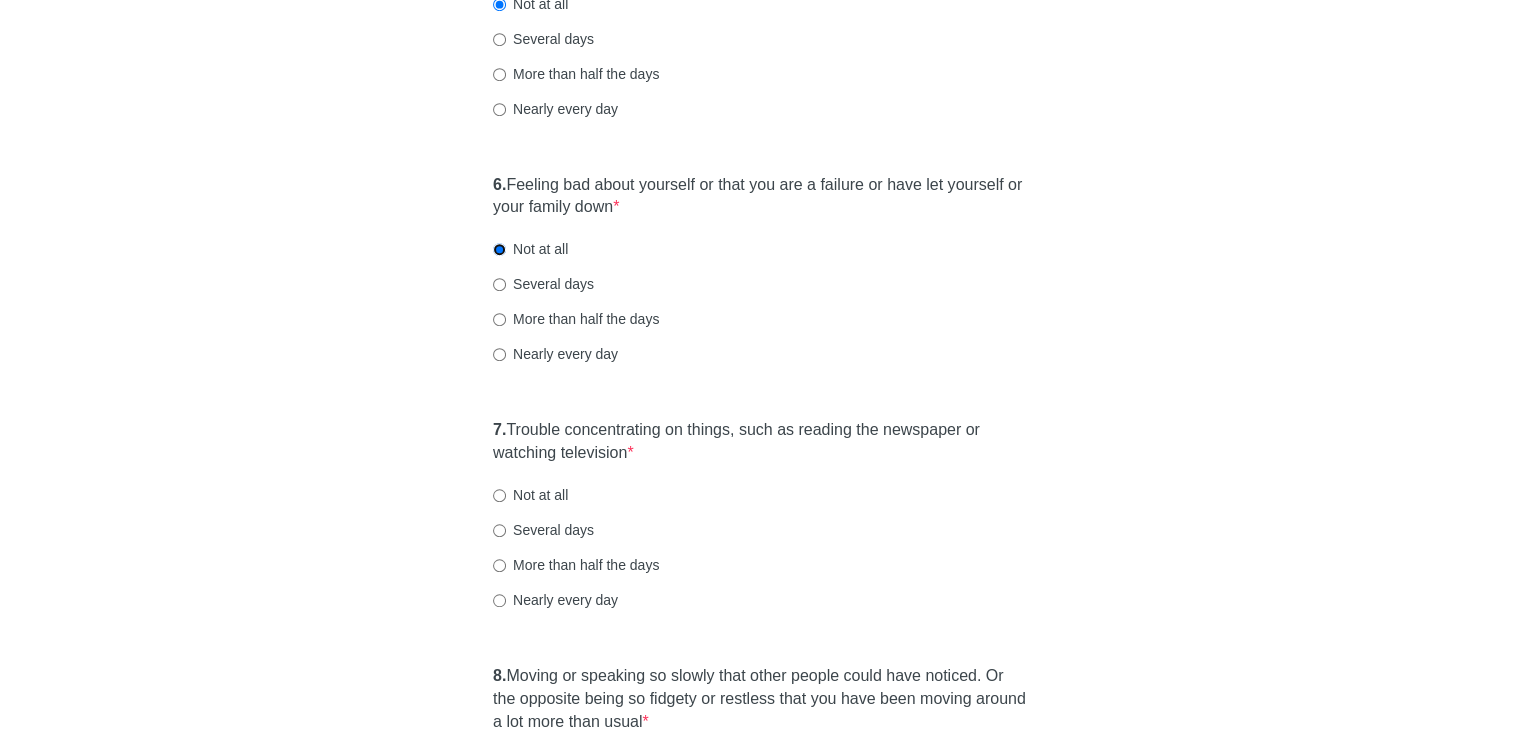 scroll, scrollTop: 1300, scrollLeft: 0, axis: vertical 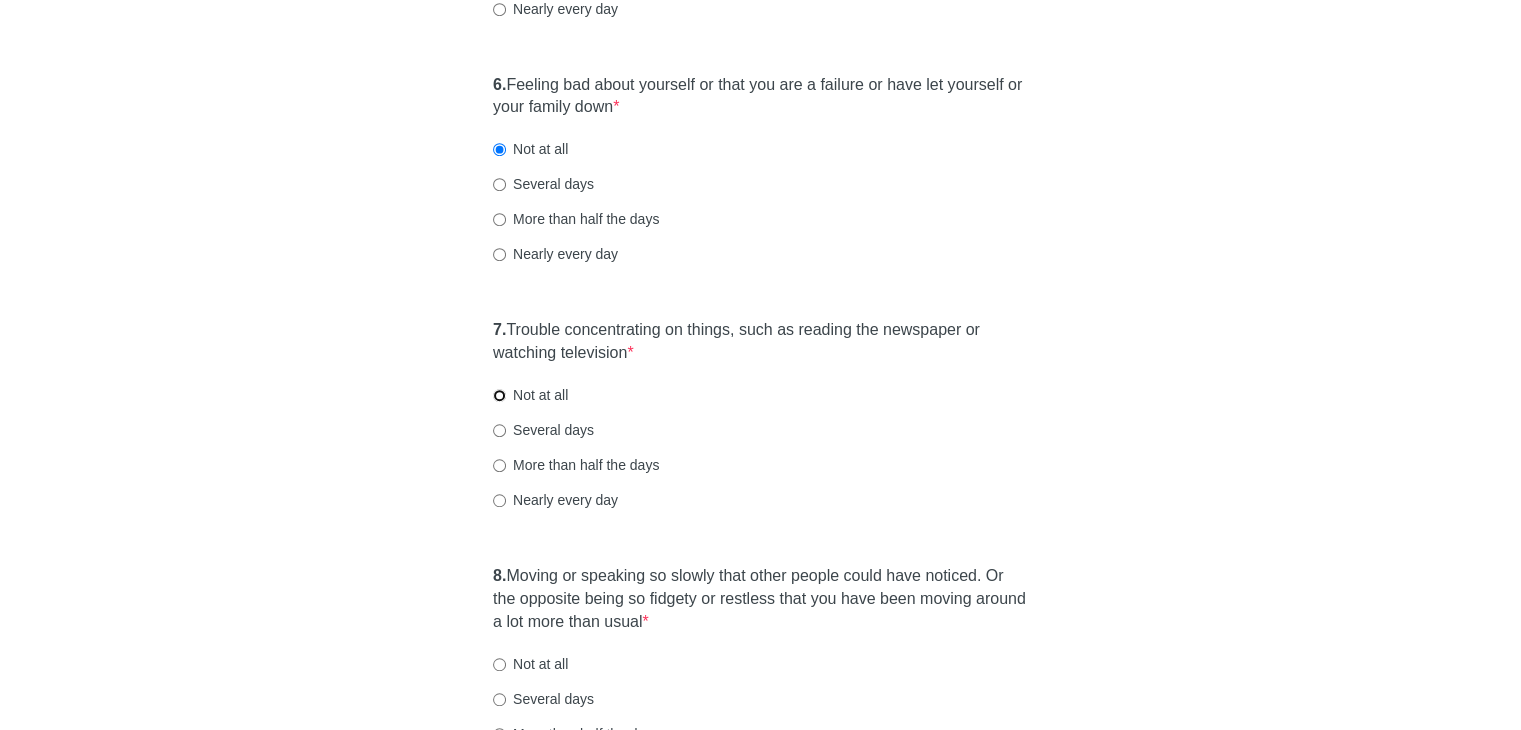 click on "Not at all" at bounding box center [499, 395] 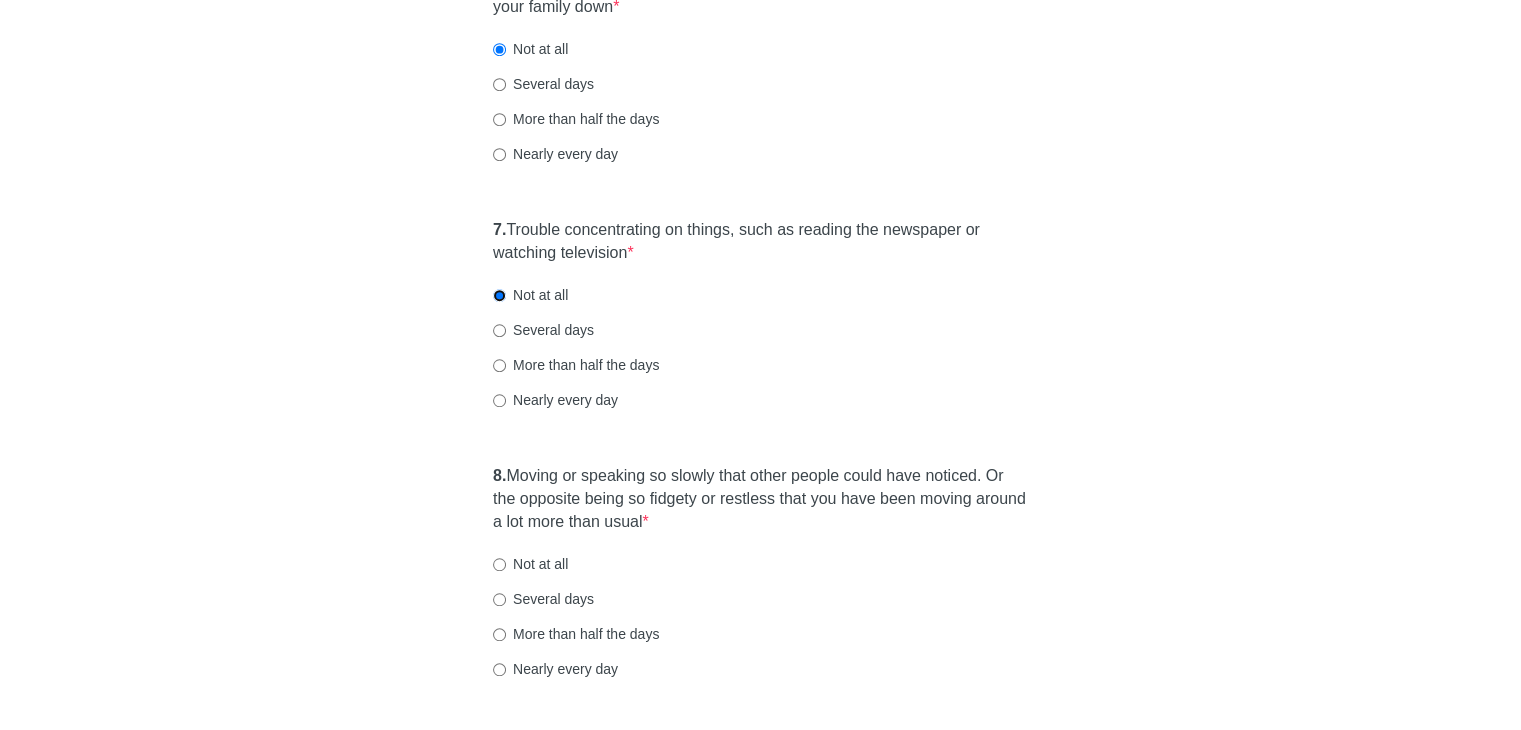 scroll, scrollTop: 1500, scrollLeft: 0, axis: vertical 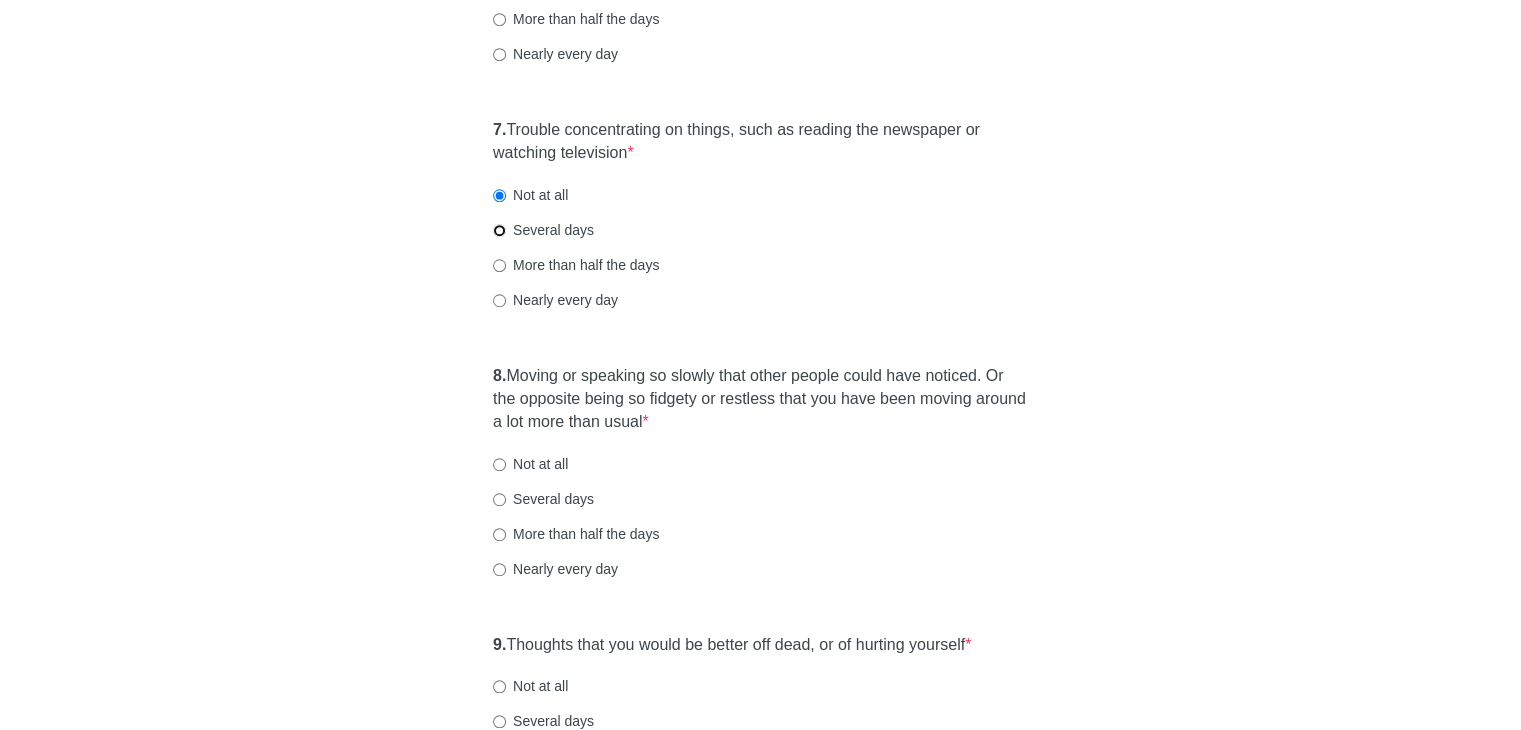 click on "Several days" at bounding box center (499, 230) 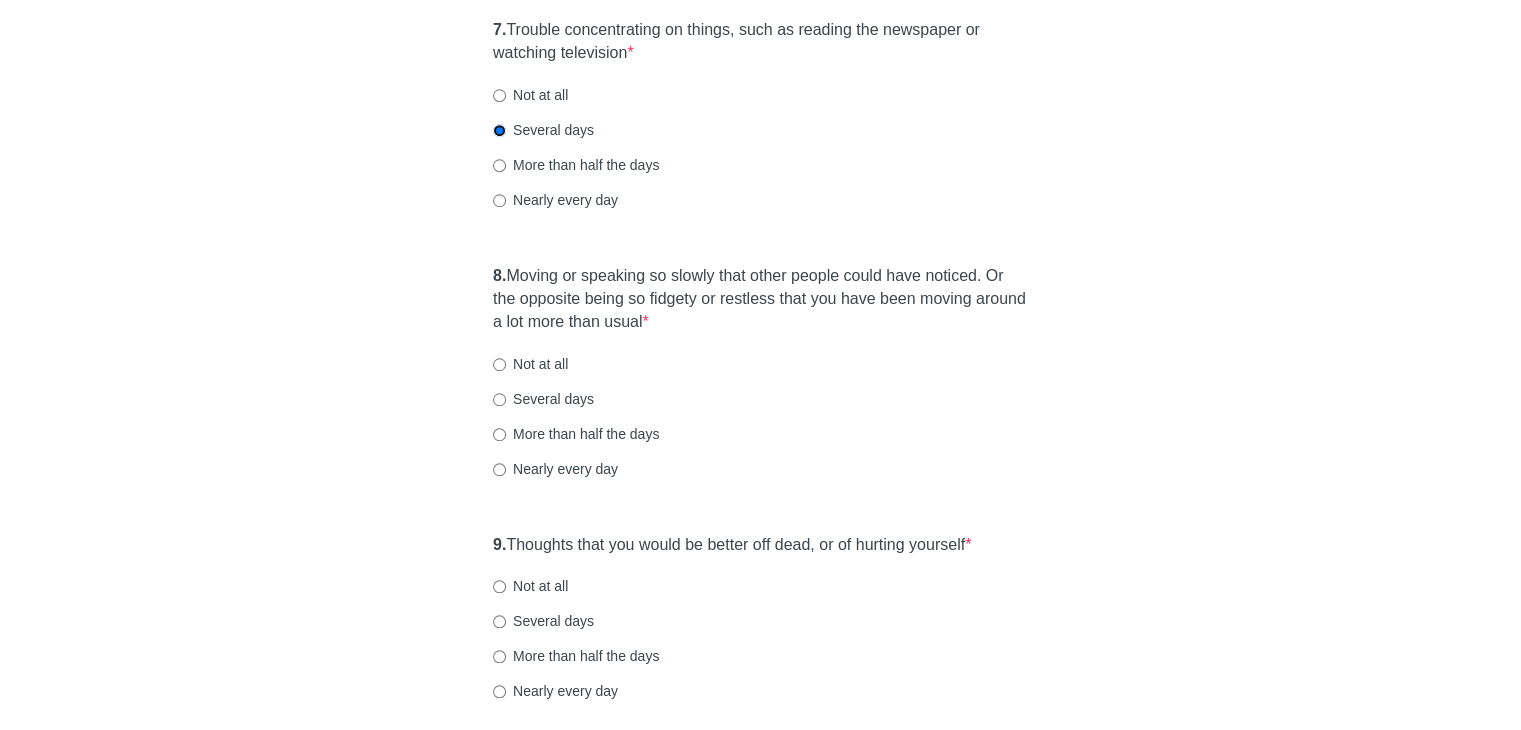 scroll, scrollTop: 1700, scrollLeft: 0, axis: vertical 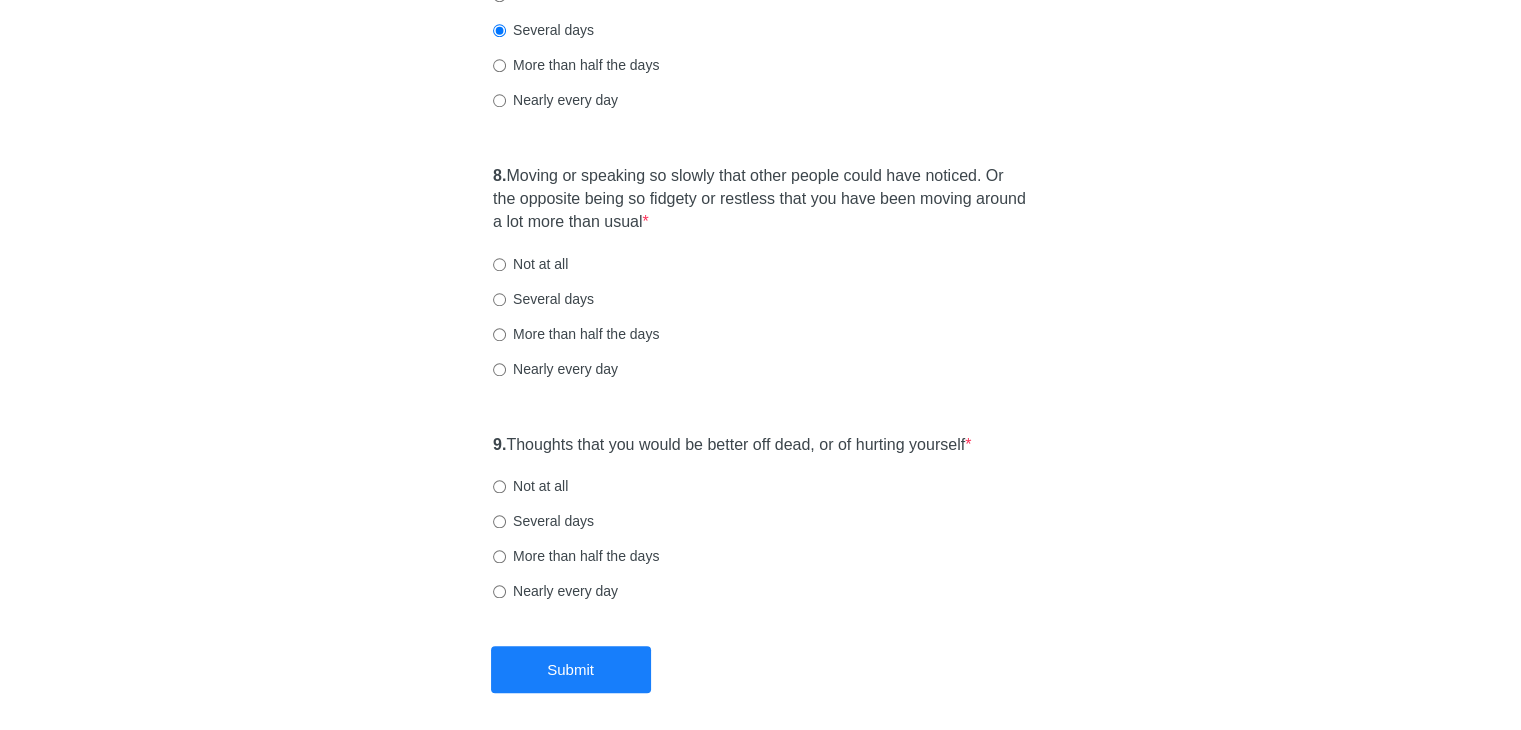 click on "8.  Moving or speaking so slowly that other people could have noticed. Or the opposite being so fidgety or restless that you have been moving around a lot more than usual  * Not at all Several days More than half the days Nearly every day" at bounding box center [760, 282] 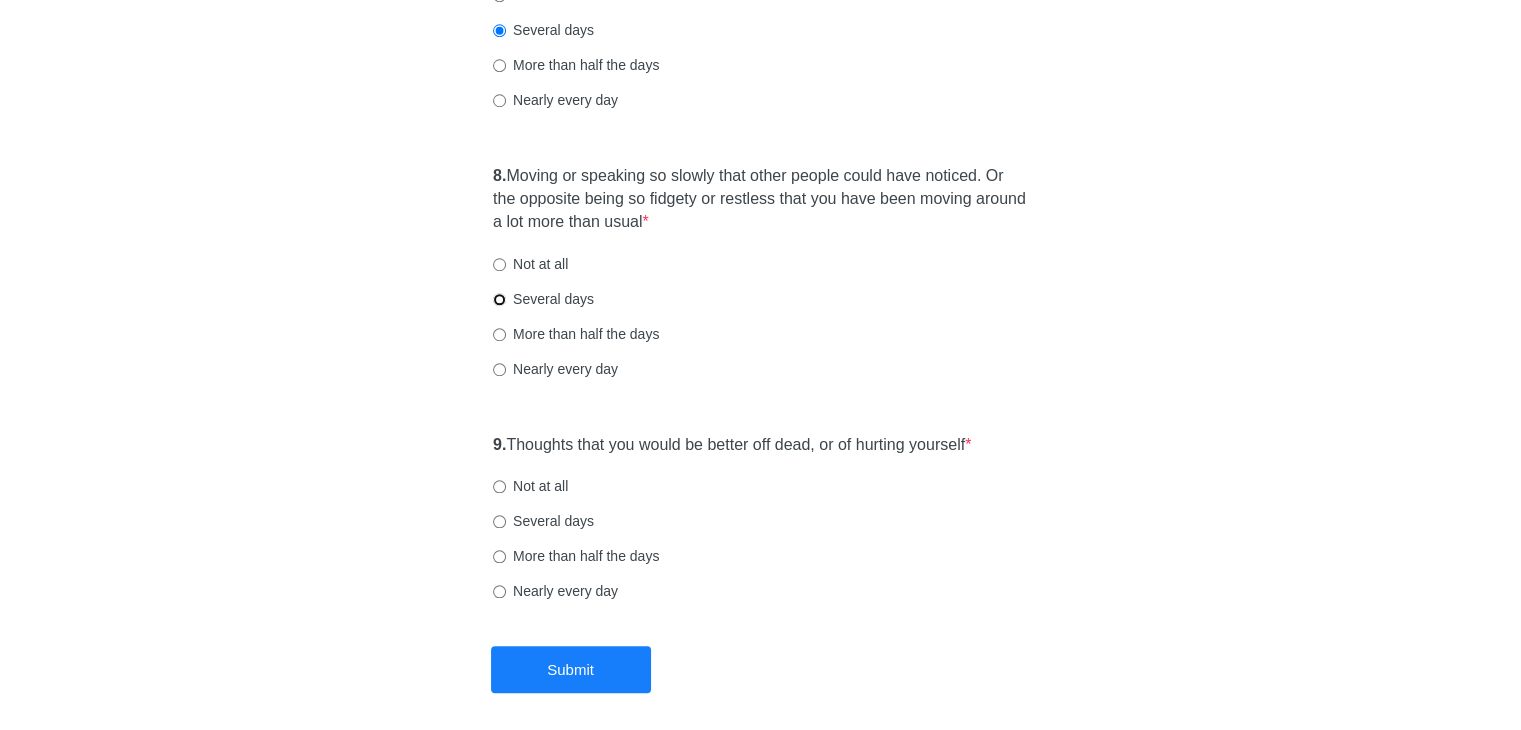 click on "Several days" at bounding box center (499, 299) 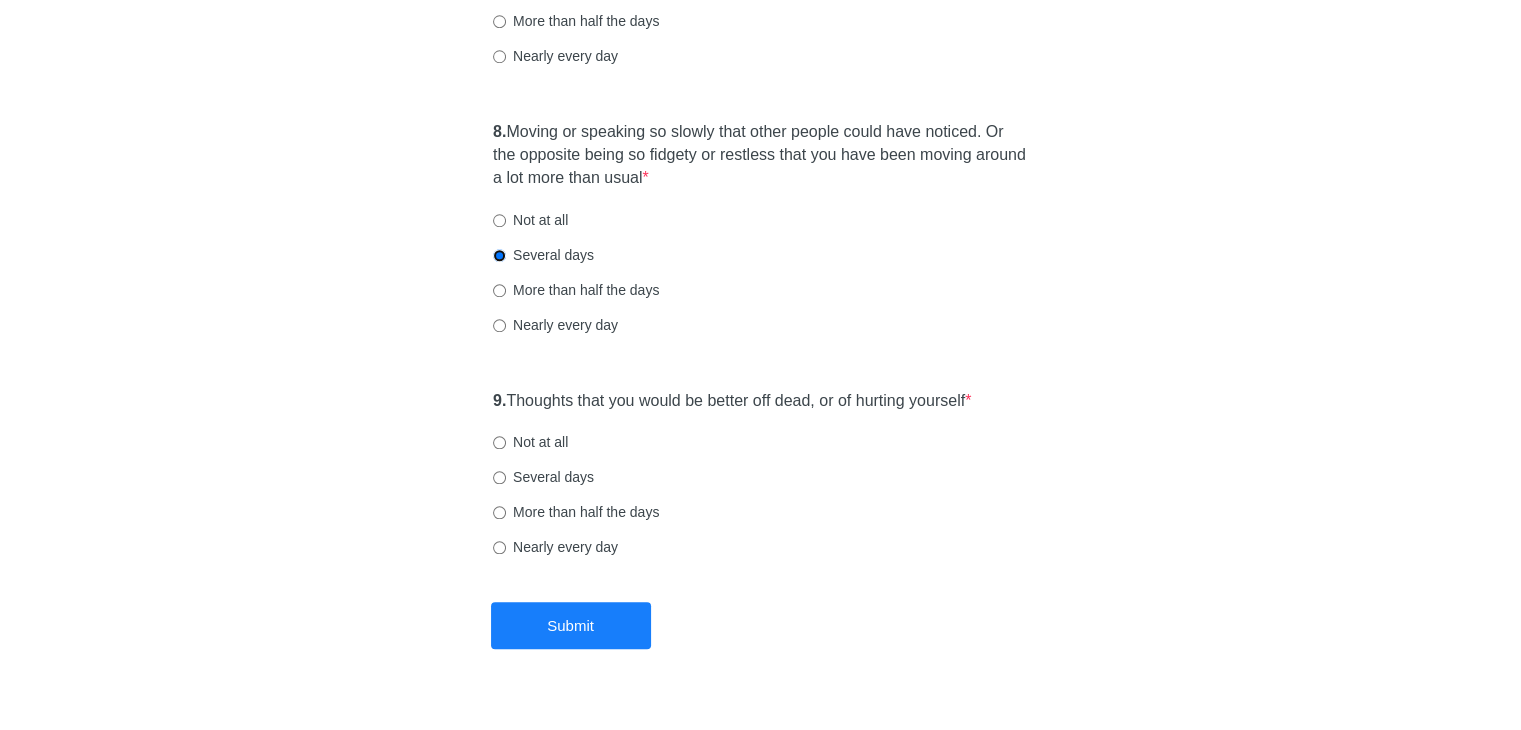 scroll, scrollTop: 1784, scrollLeft: 0, axis: vertical 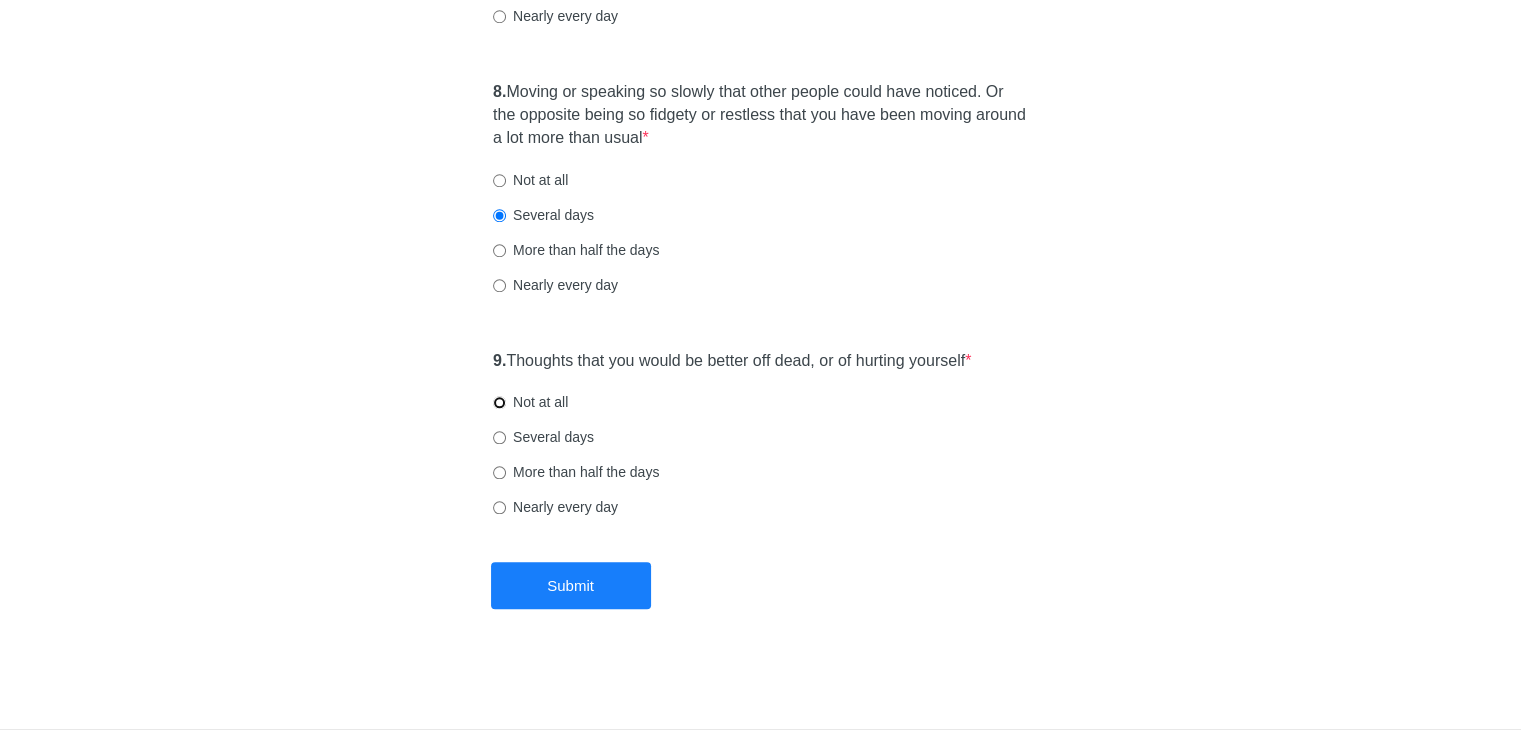 click on "Not at all" at bounding box center [499, 402] 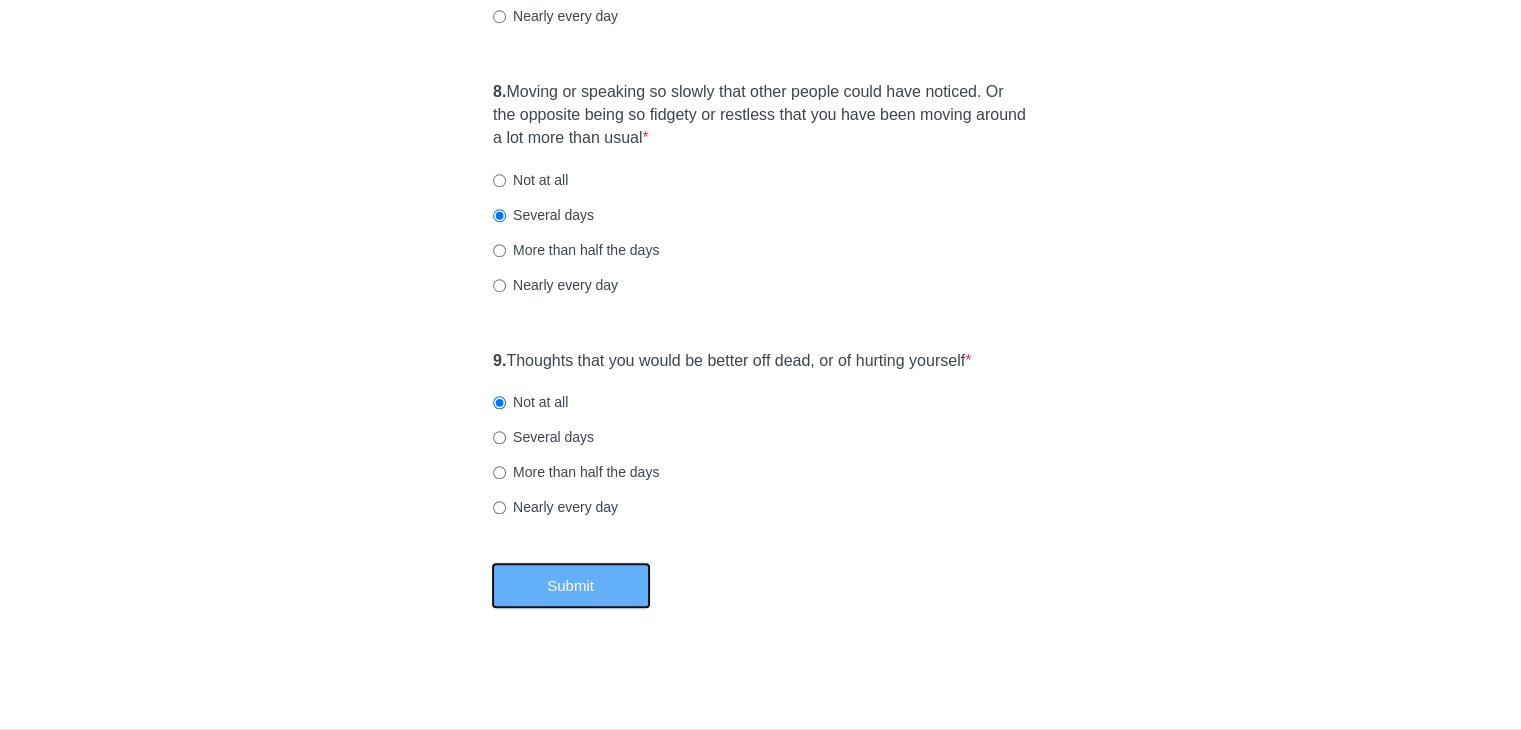 drag, startPoint x: 588, startPoint y: 581, endPoint x: 599, endPoint y: 523, distance: 59.03389 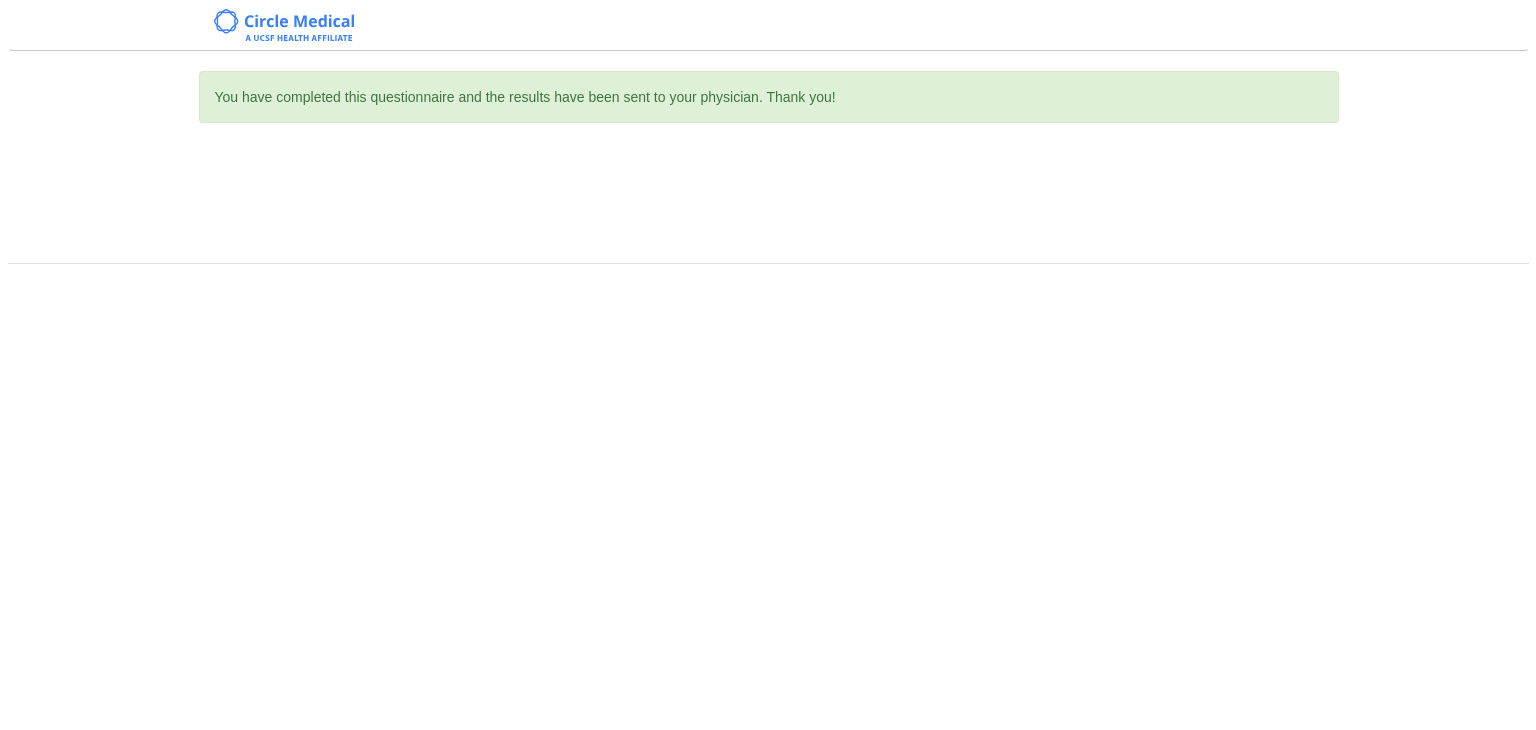 scroll, scrollTop: 0, scrollLeft: 0, axis: both 